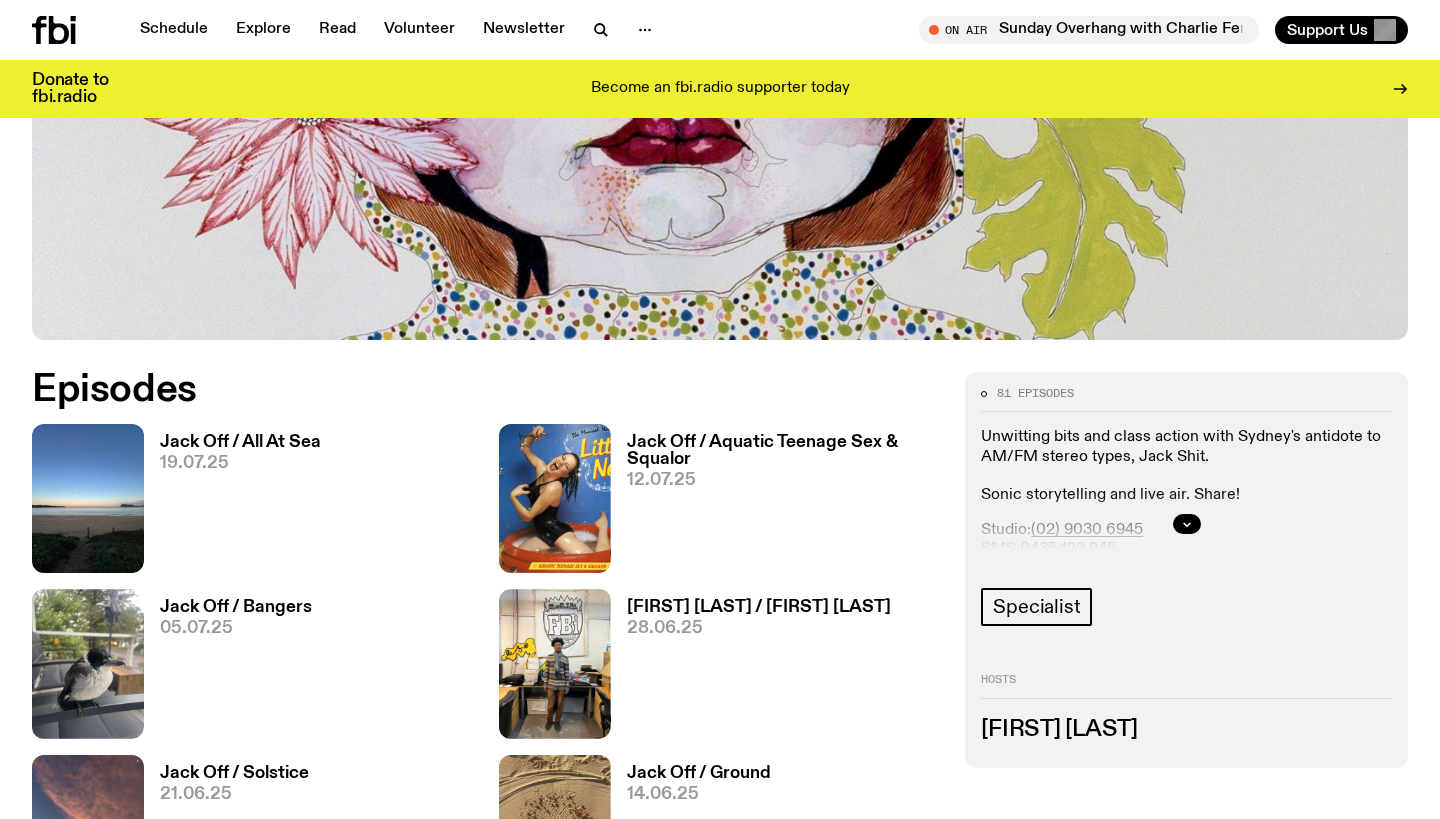 scroll, scrollTop: 730, scrollLeft: 0, axis: vertical 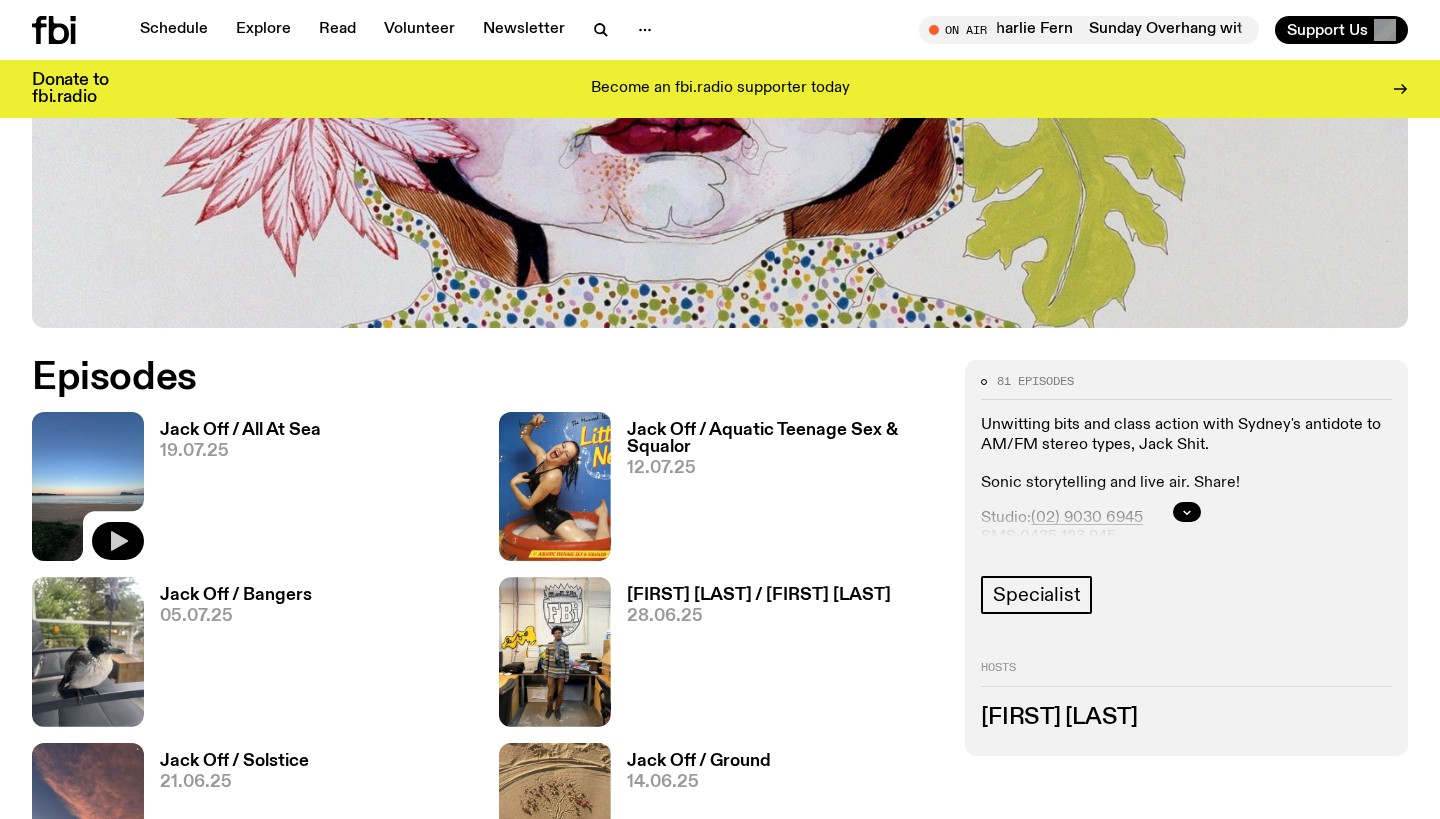 click 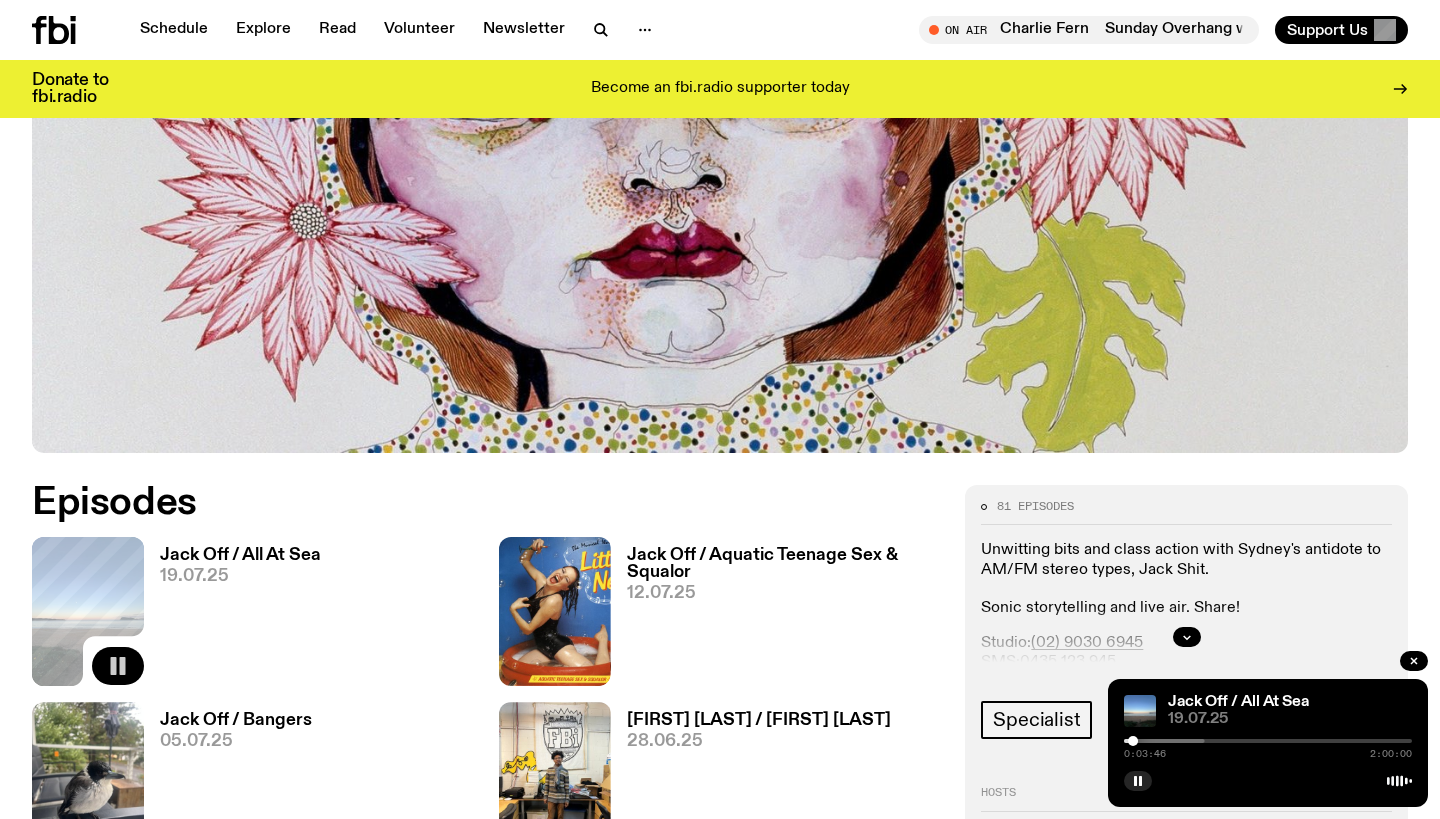 scroll, scrollTop: 608, scrollLeft: 0, axis: vertical 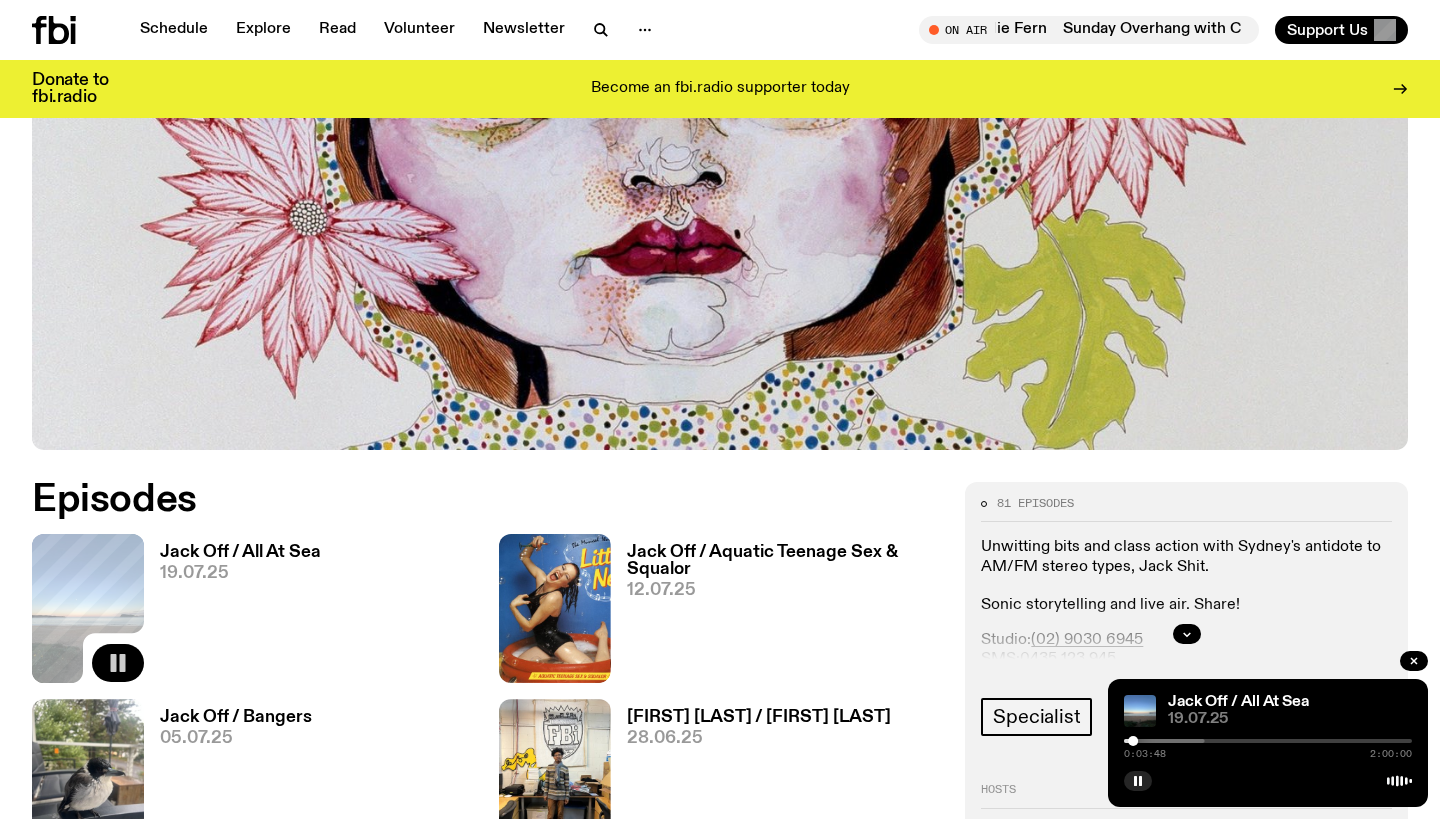 click on "Jack Off / All At Sea" at bounding box center [240, 552] 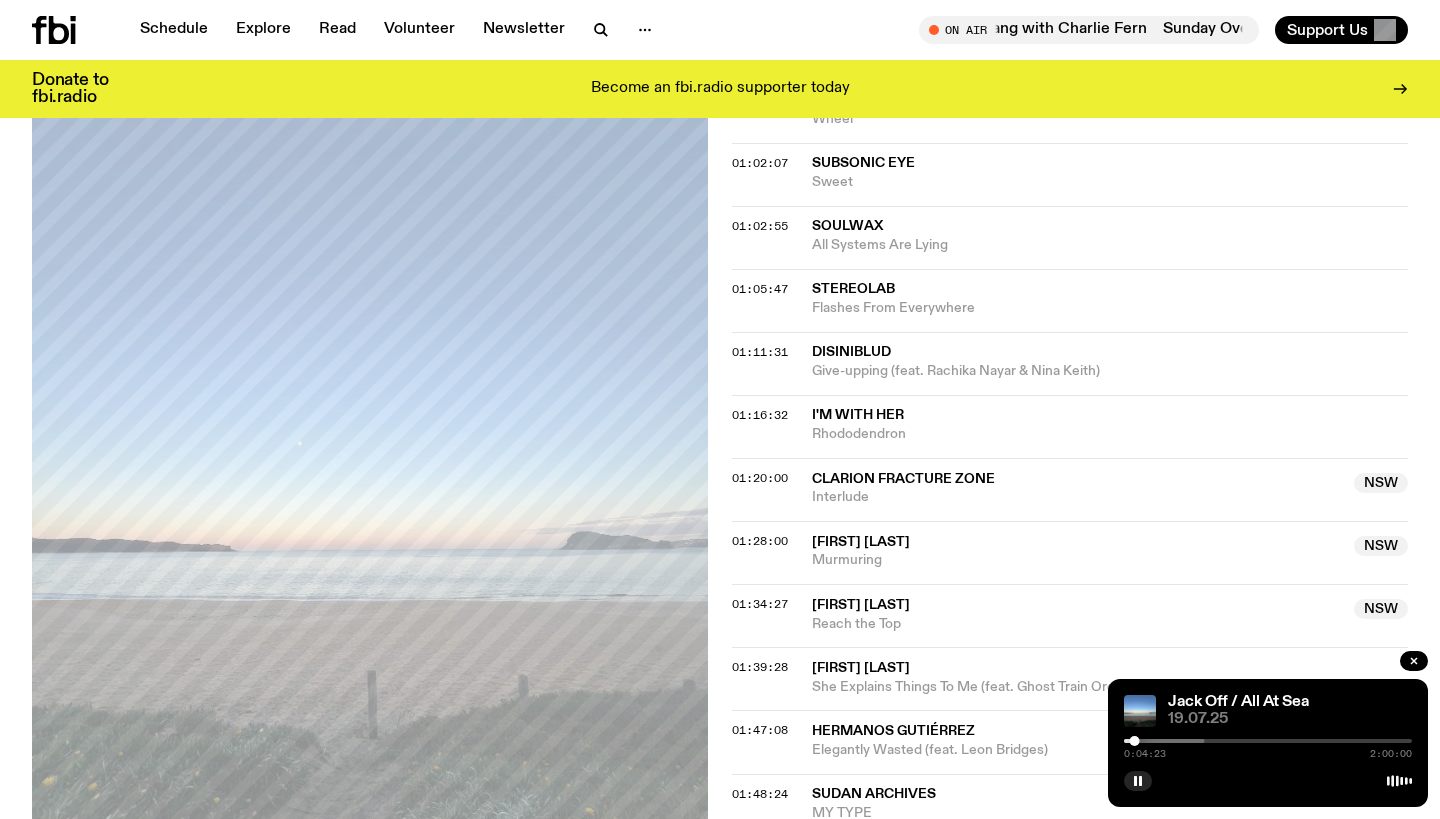 scroll, scrollTop: 1681, scrollLeft: 0, axis: vertical 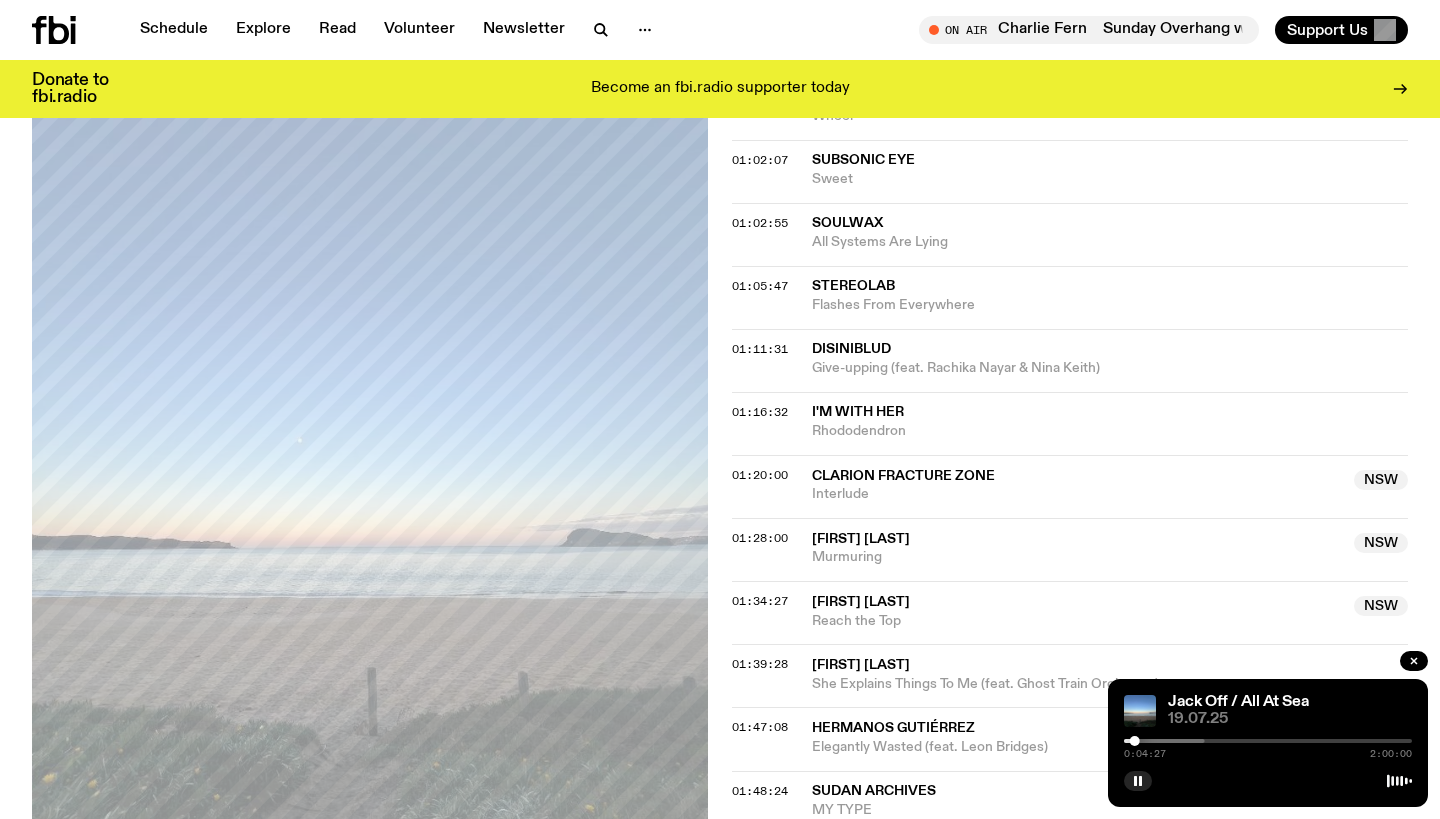 click at bounding box center (1061, 741) 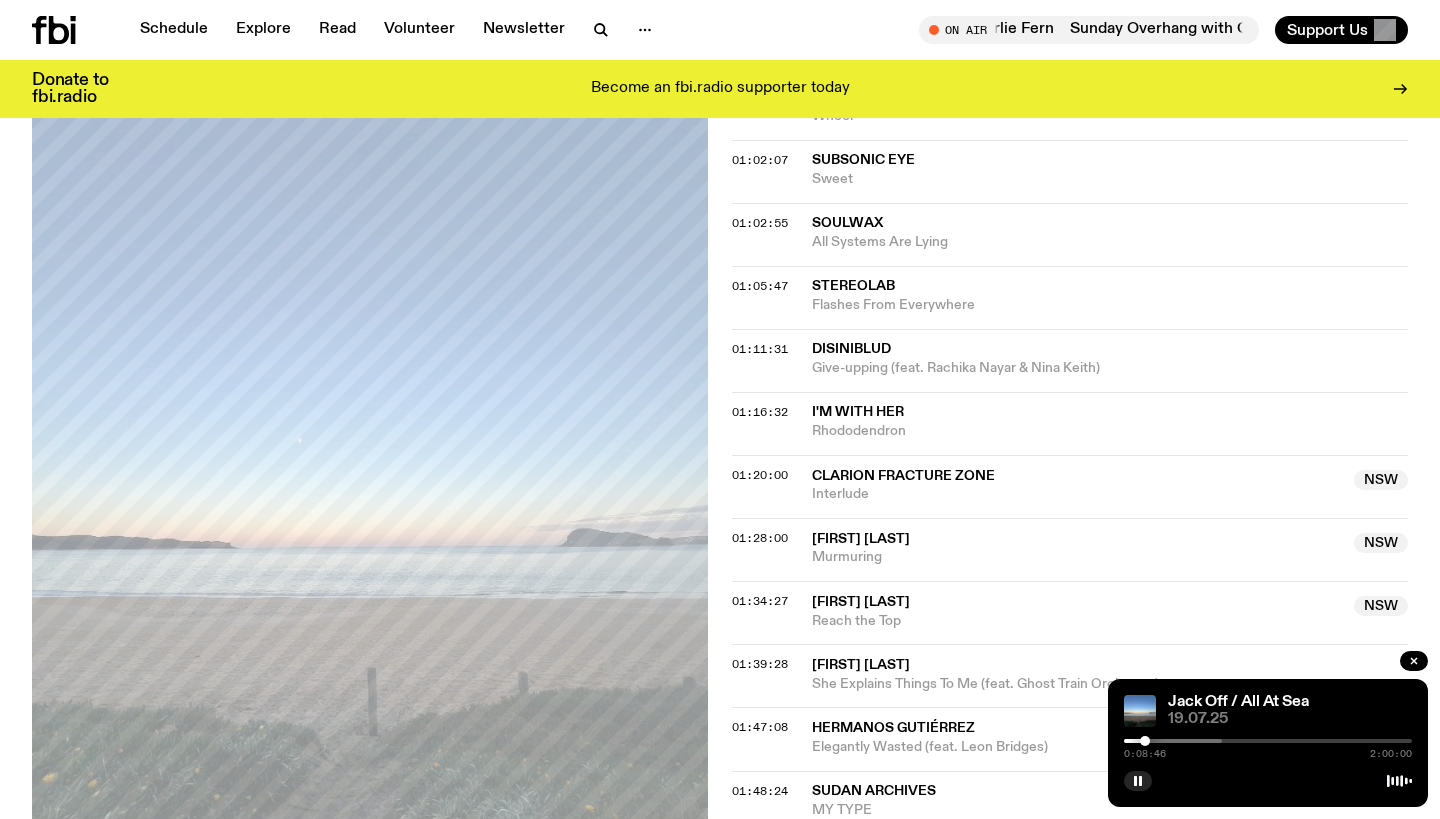 click at bounding box center [1078, 741] 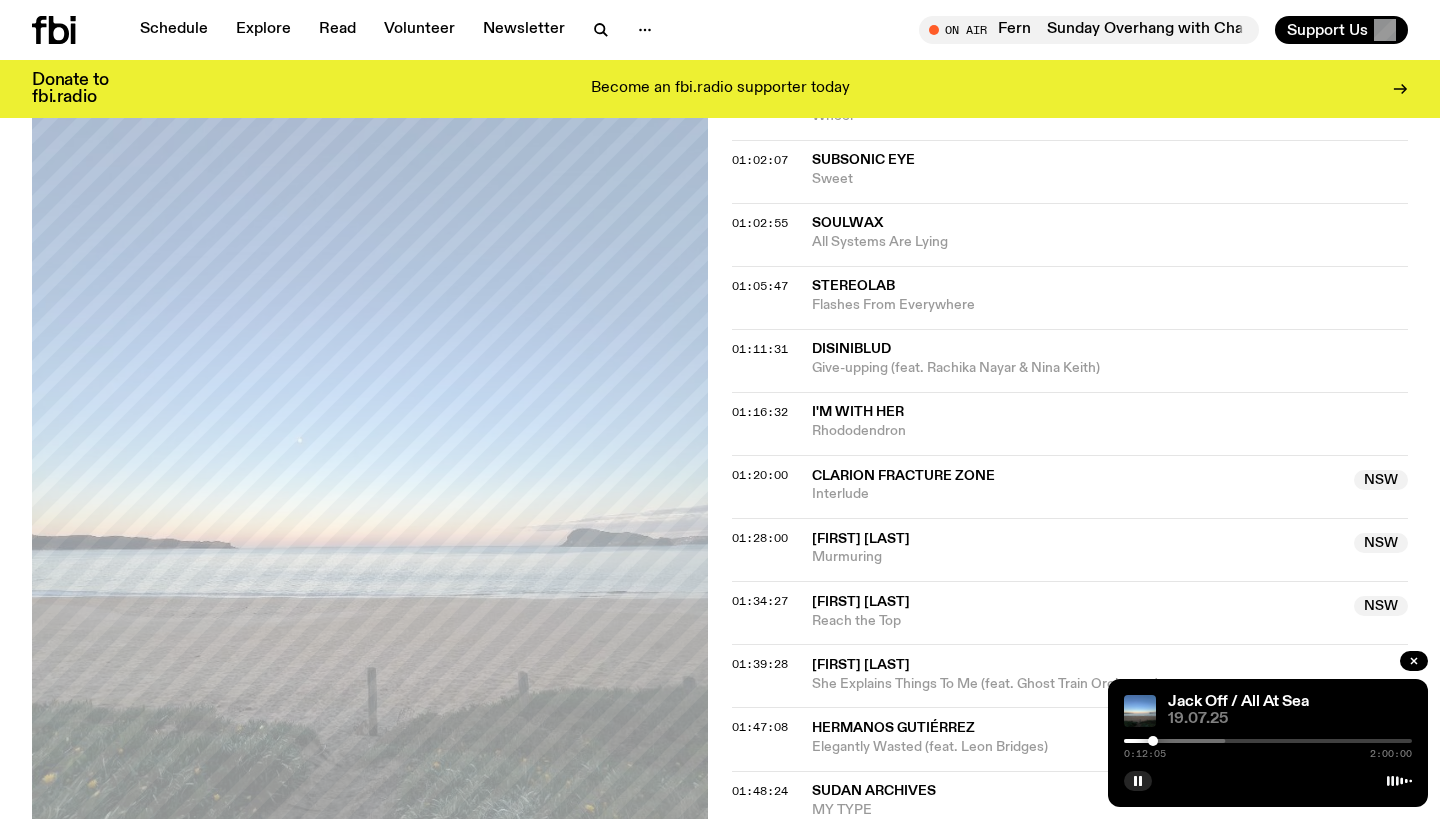 click at bounding box center (1153, 741) 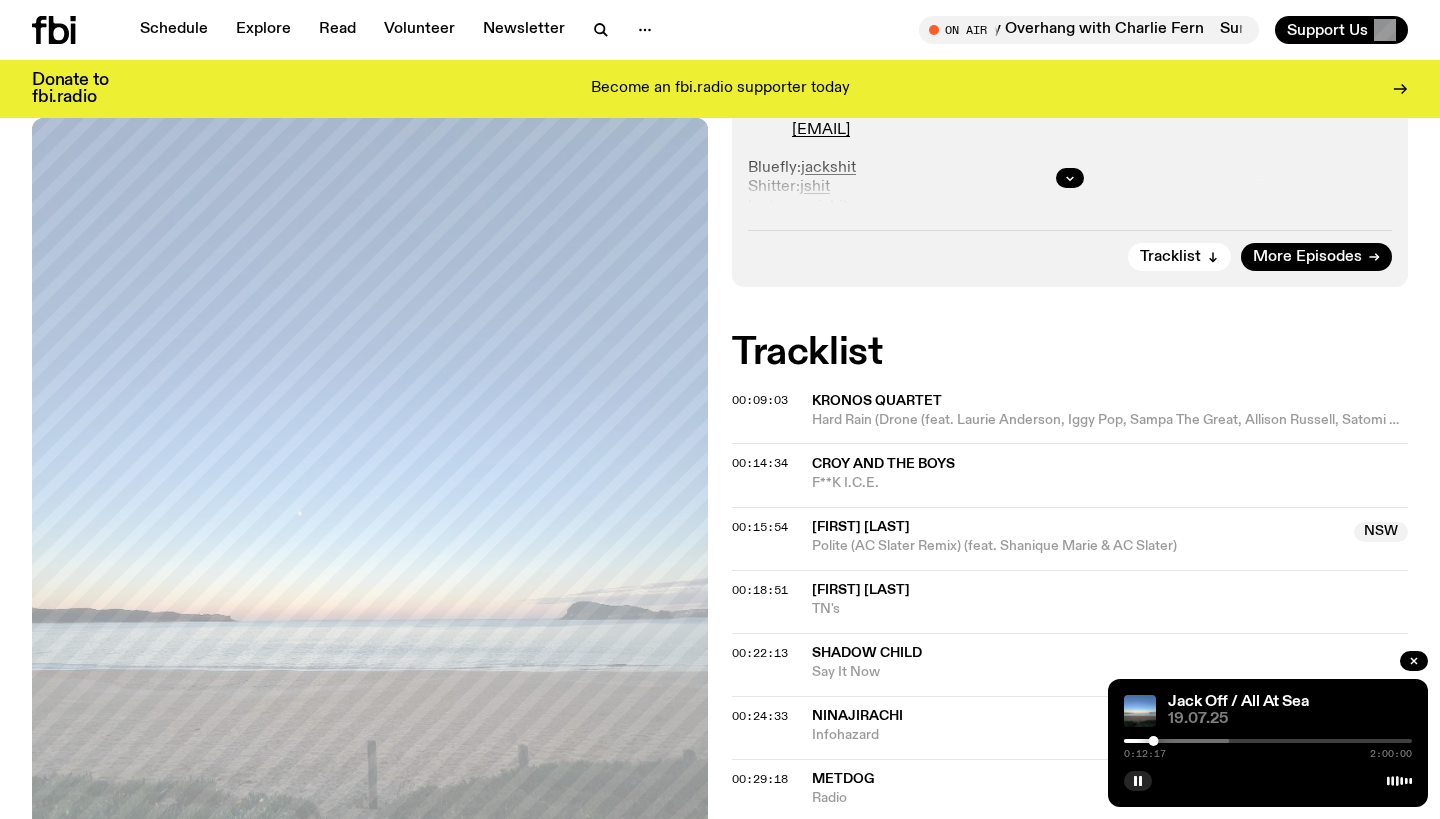scroll, scrollTop: 545, scrollLeft: 0, axis: vertical 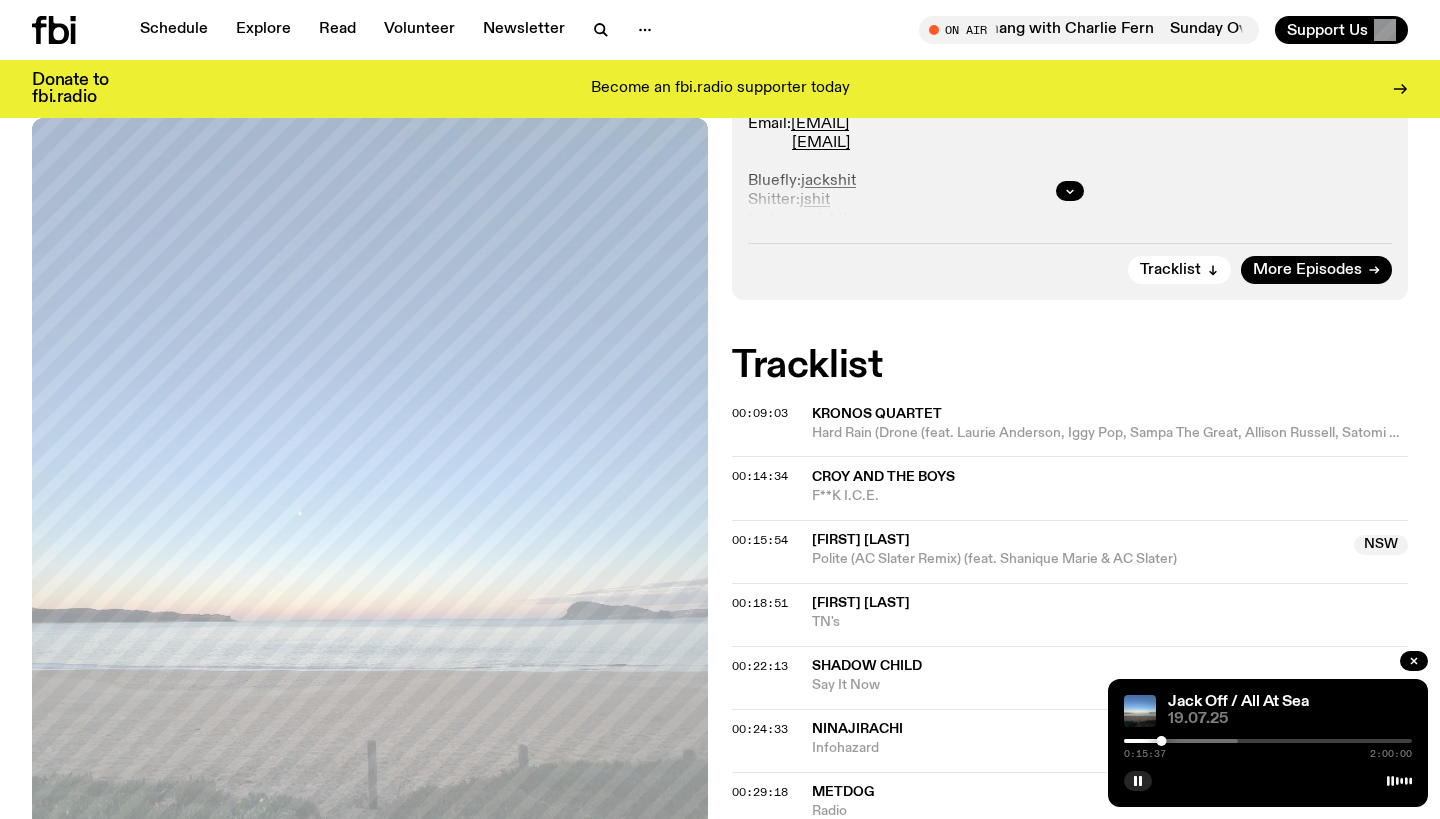 click at bounding box center [1094, 741] 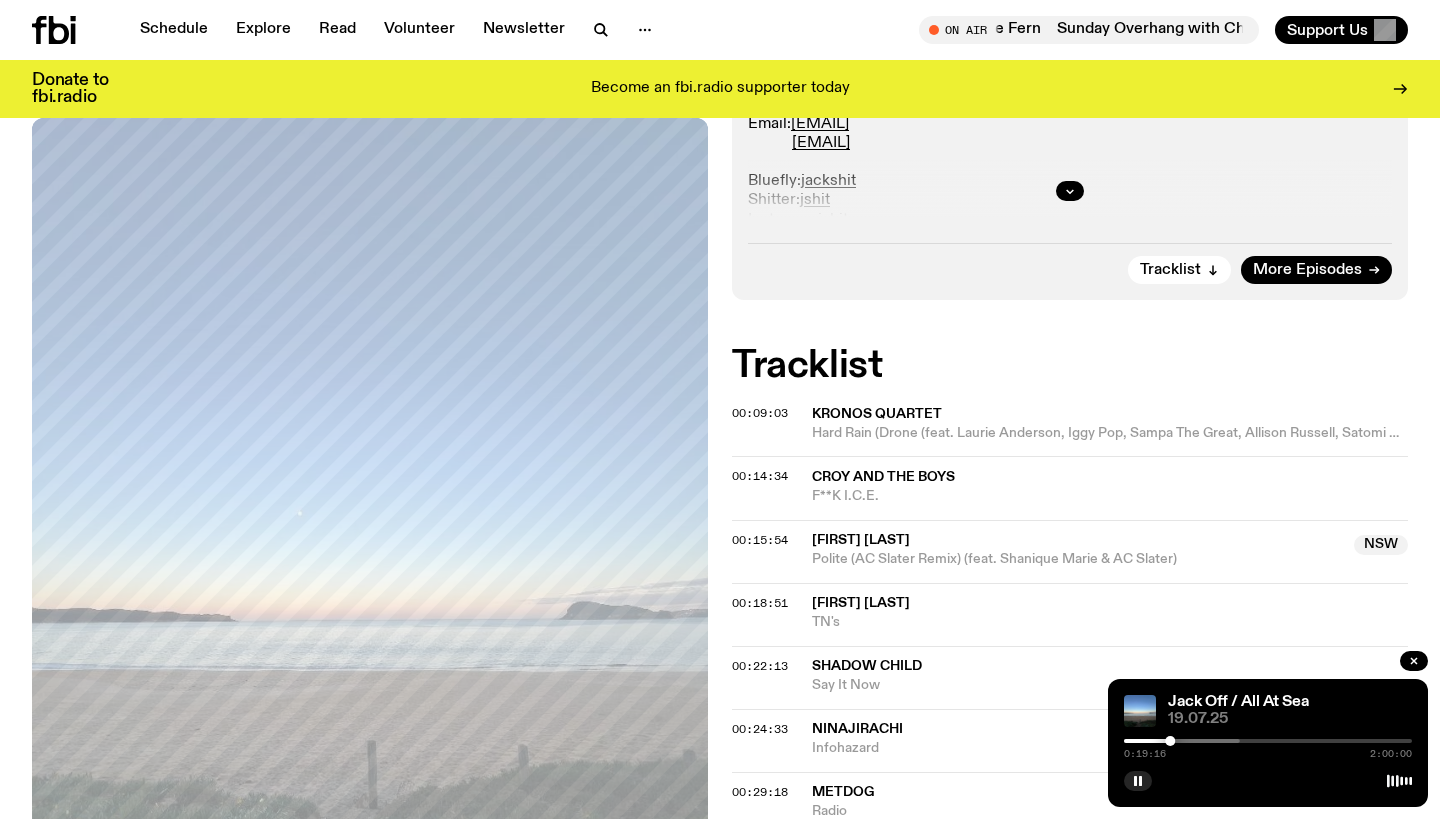 click at bounding box center (1096, 741) 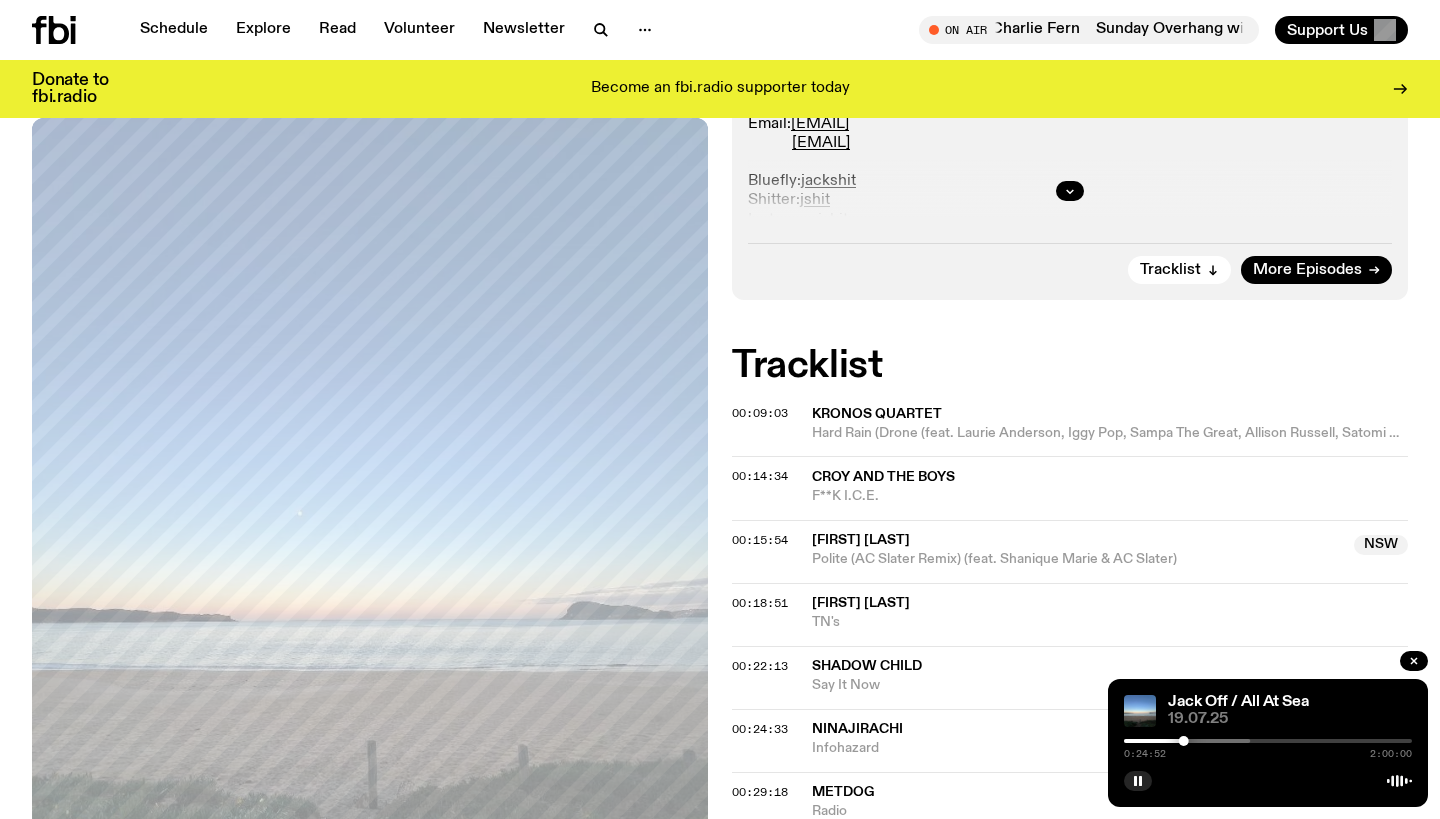 click at bounding box center [1106, 741] 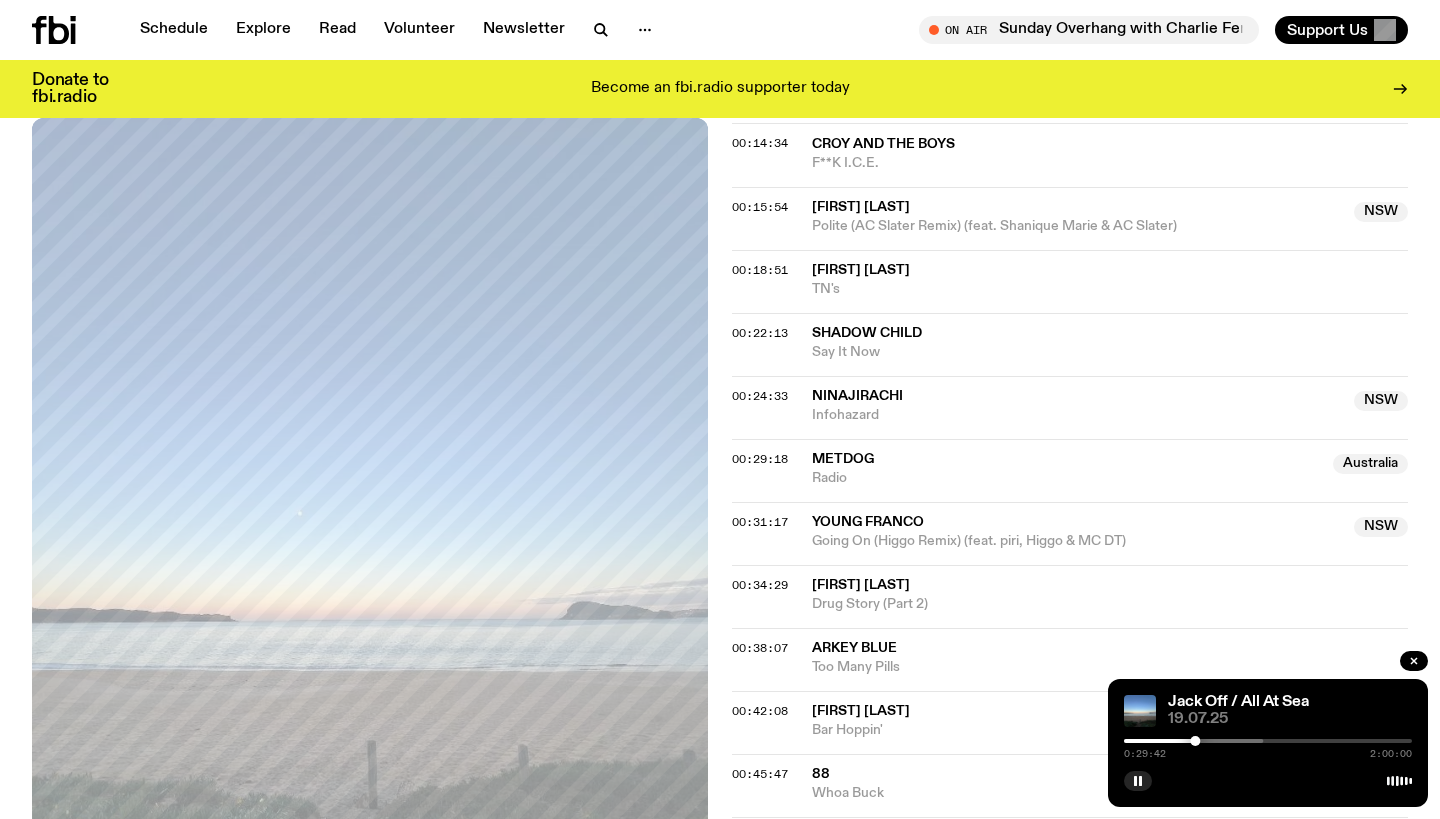 scroll, scrollTop: 879, scrollLeft: 0, axis: vertical 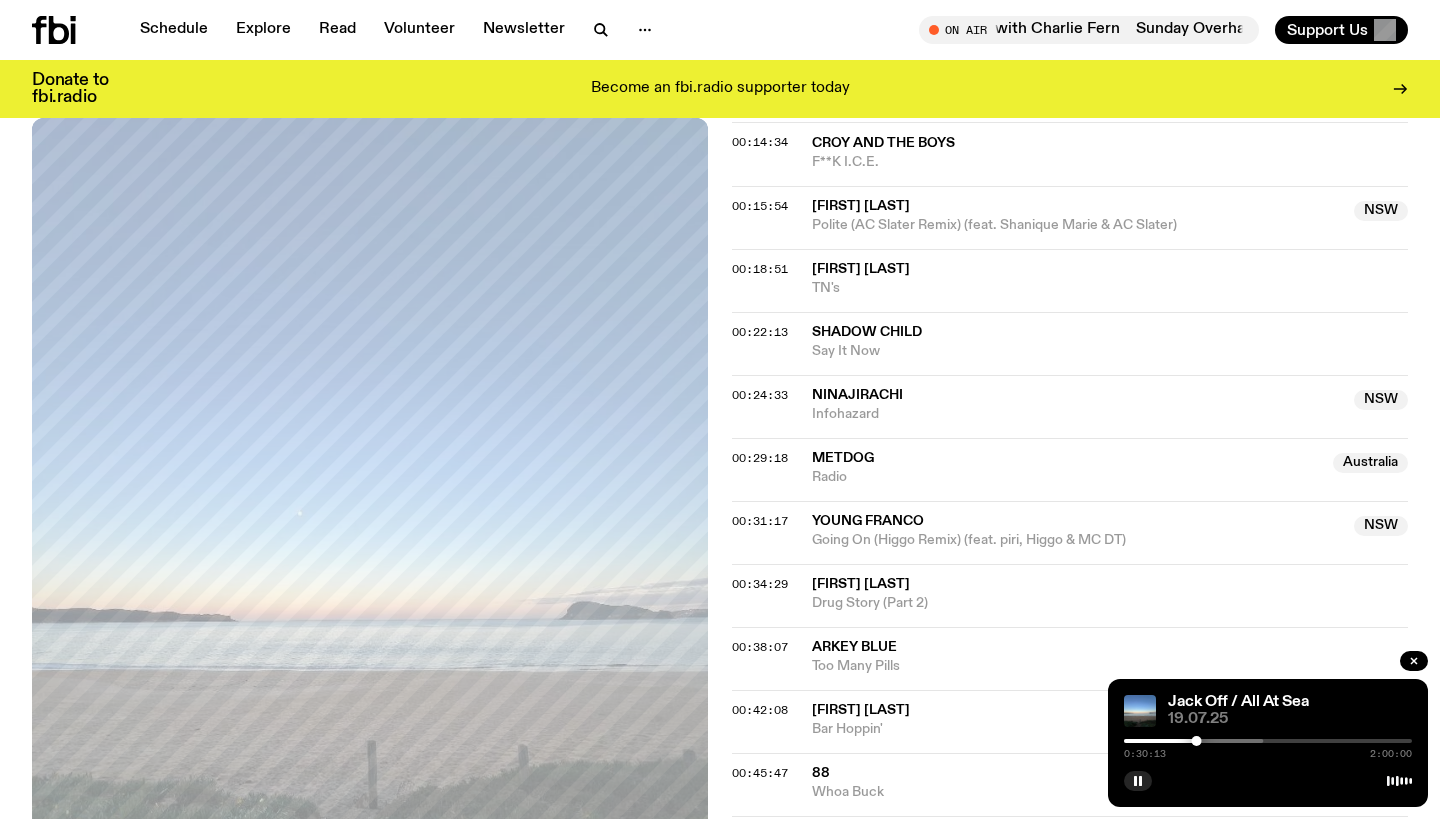 click at bounding box center (1119, 741) 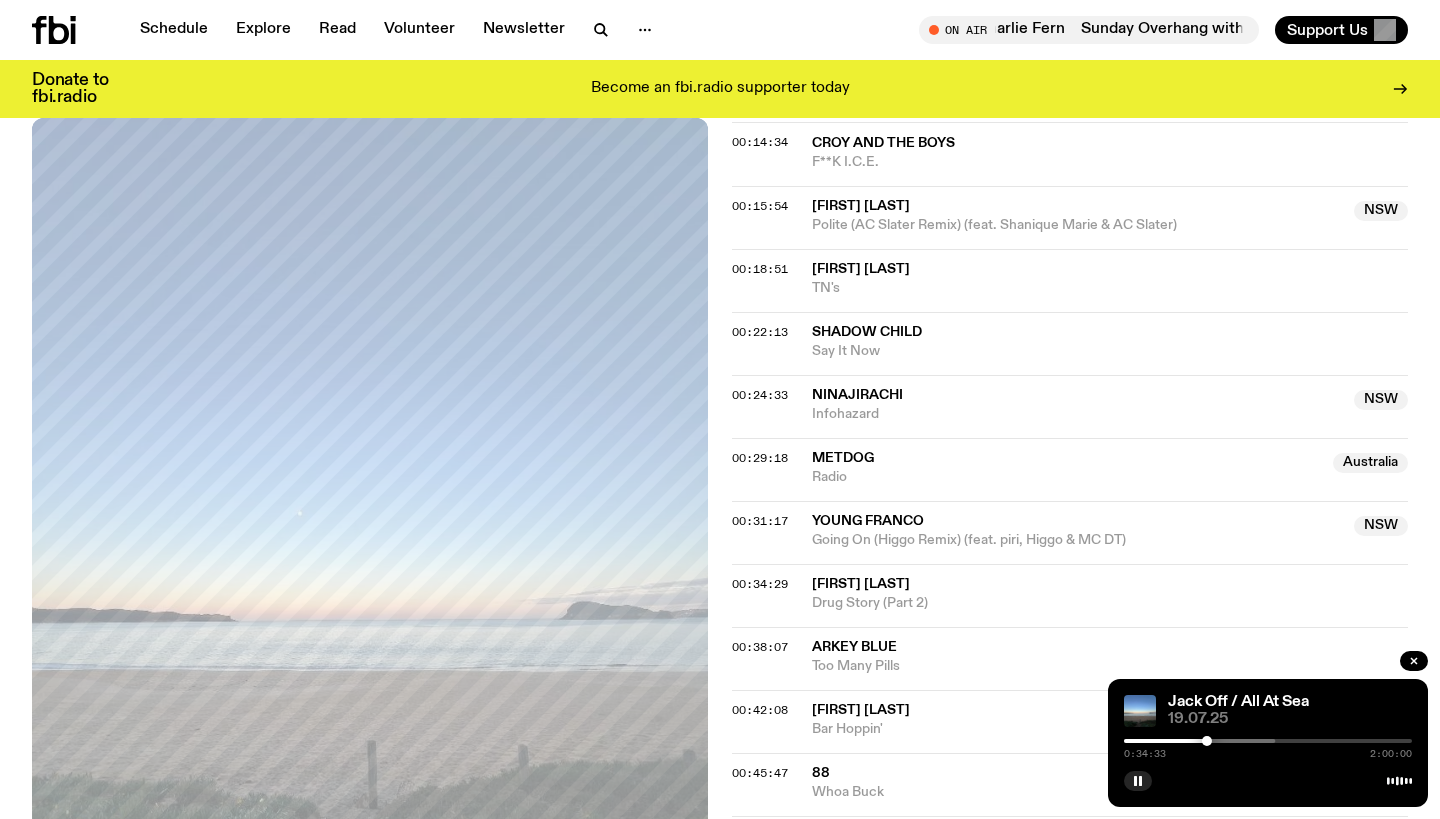 click on "[TIME] [TIME]" at bounding box center (1268, 747) 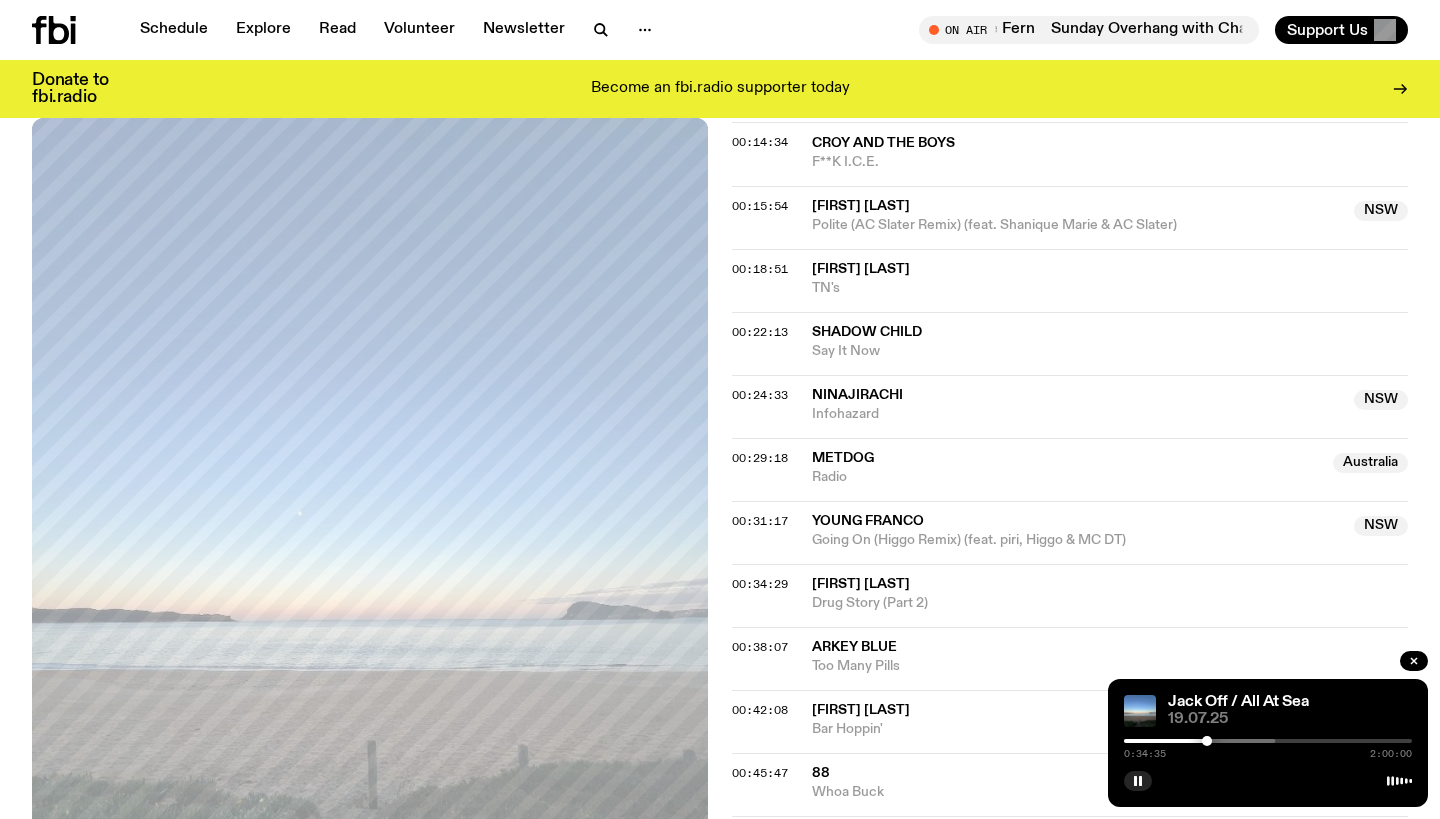 click on "[TIME] [TIME]" at bounding box center (1268, 747) 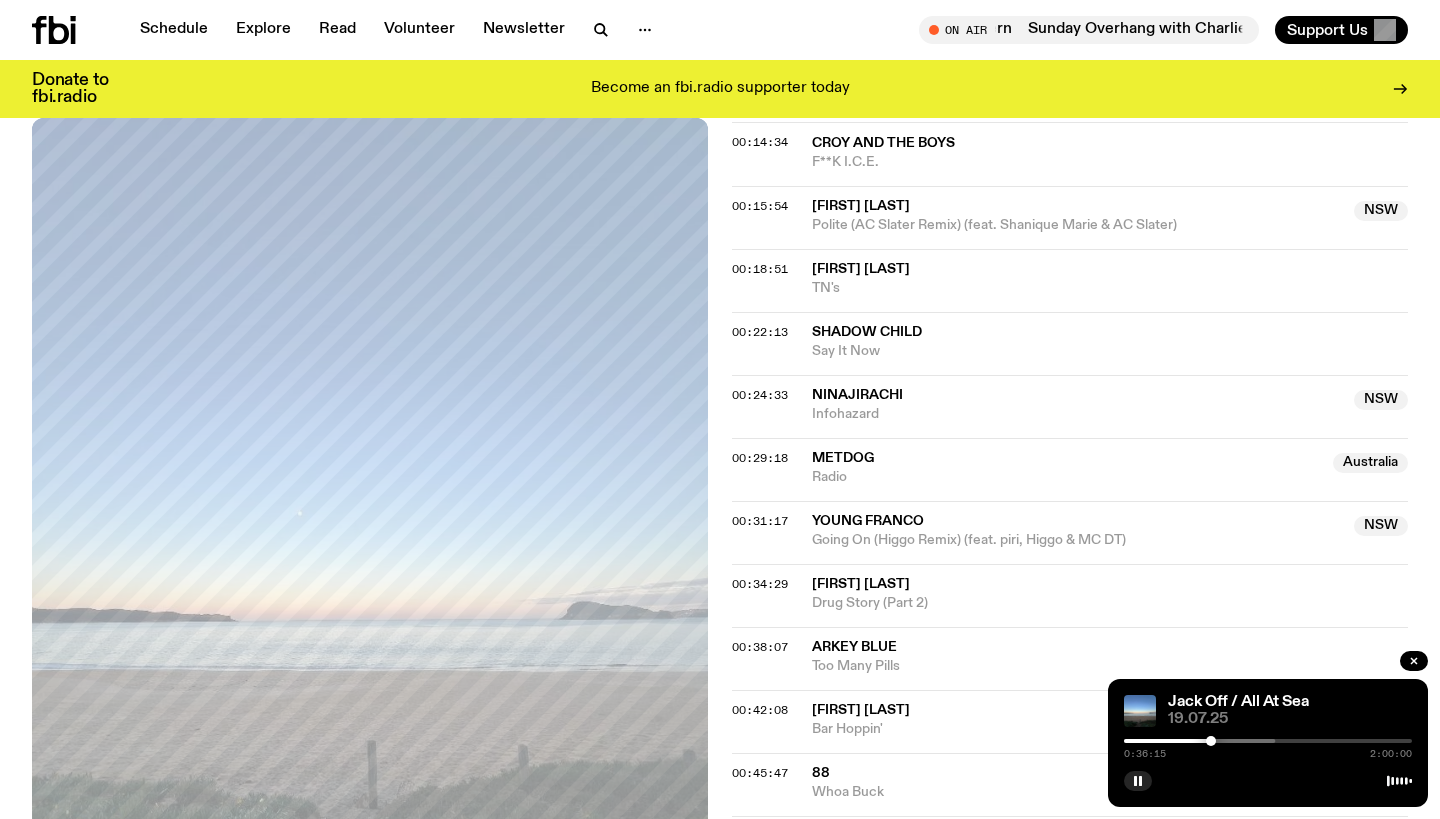 click at bounding box center (1211, 741) 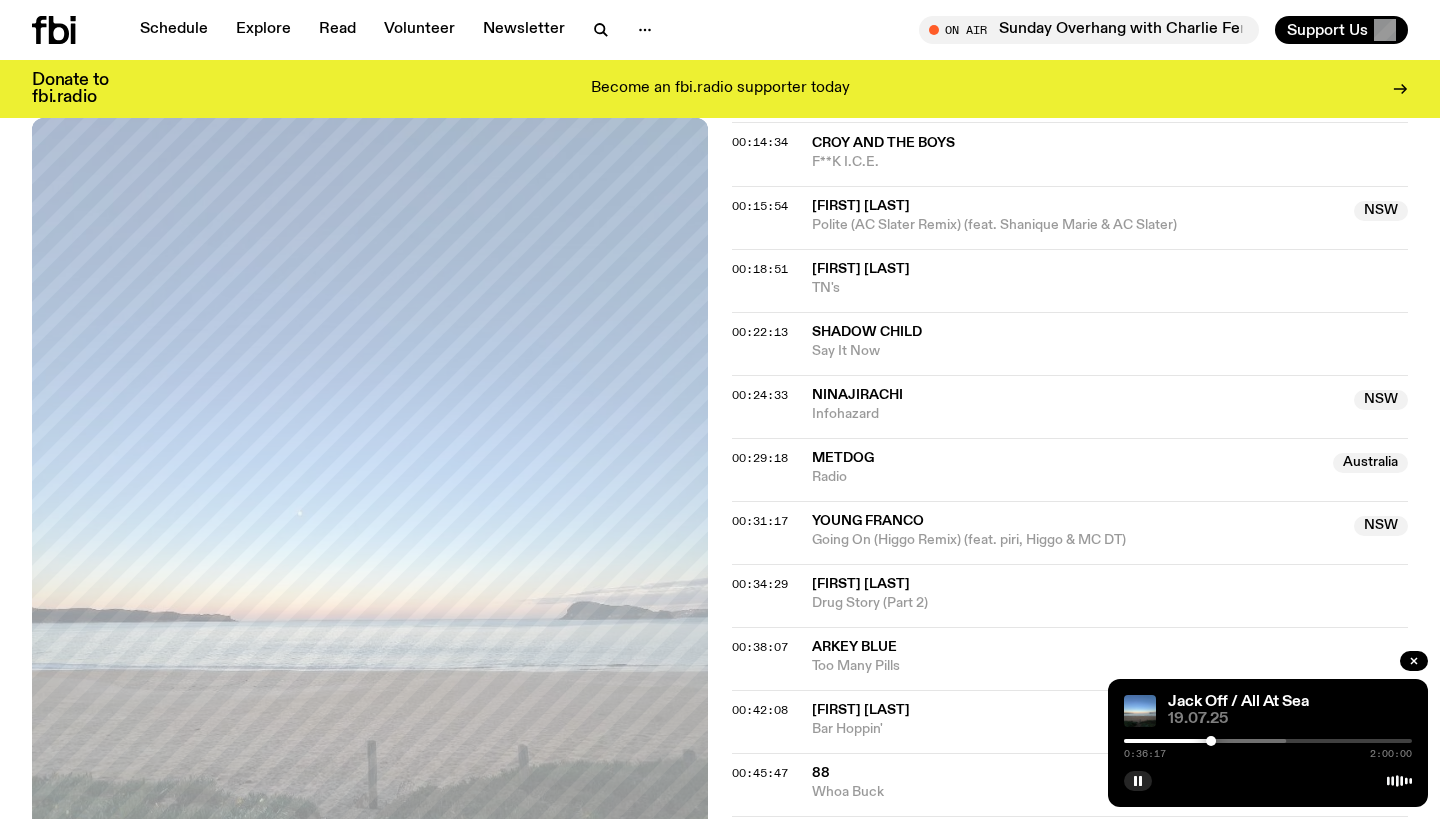 click at bounding box center (1142, 741) 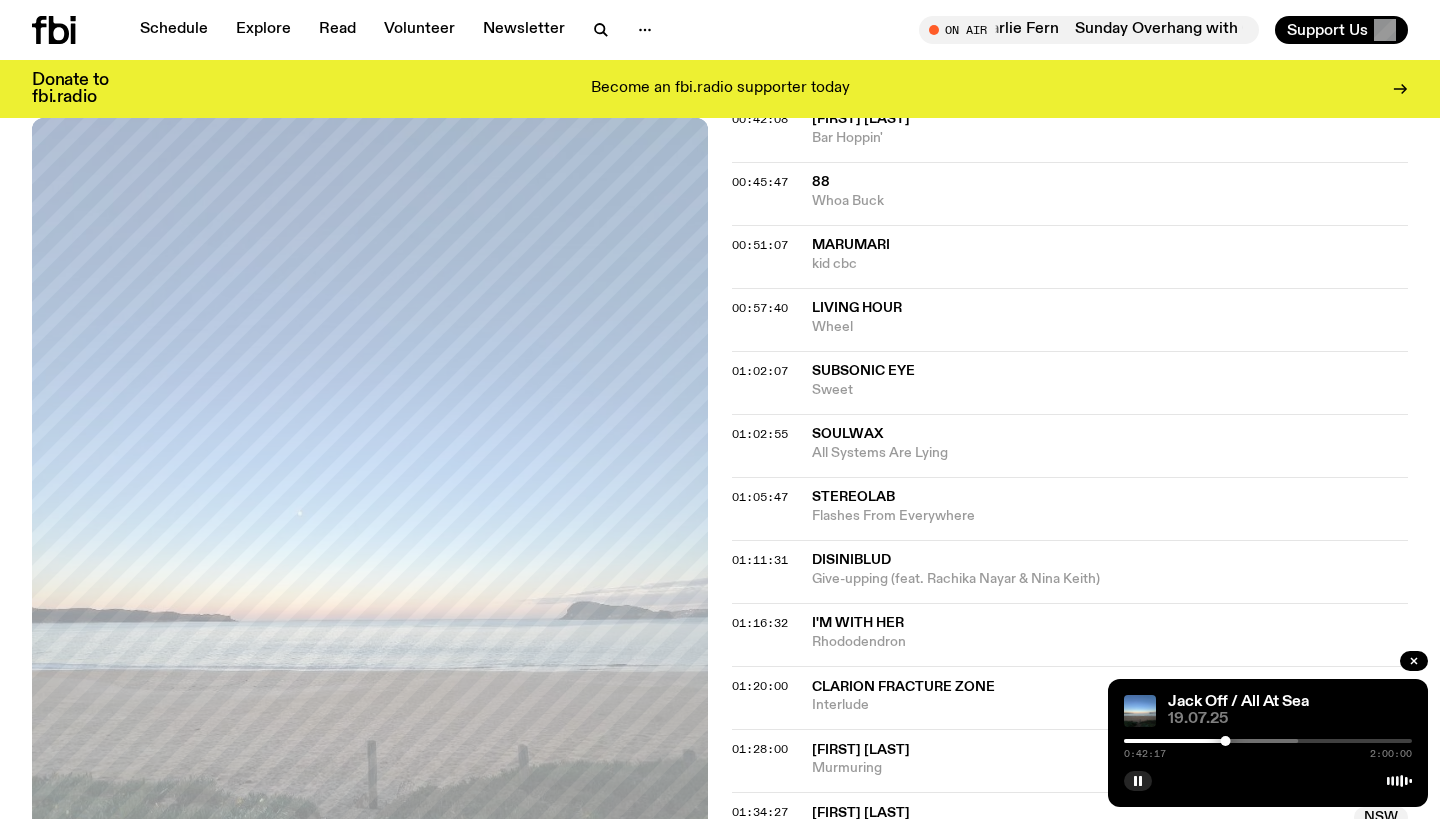 scroll, scrollTop: 1469, scrollLeft: 0, axis: vertical 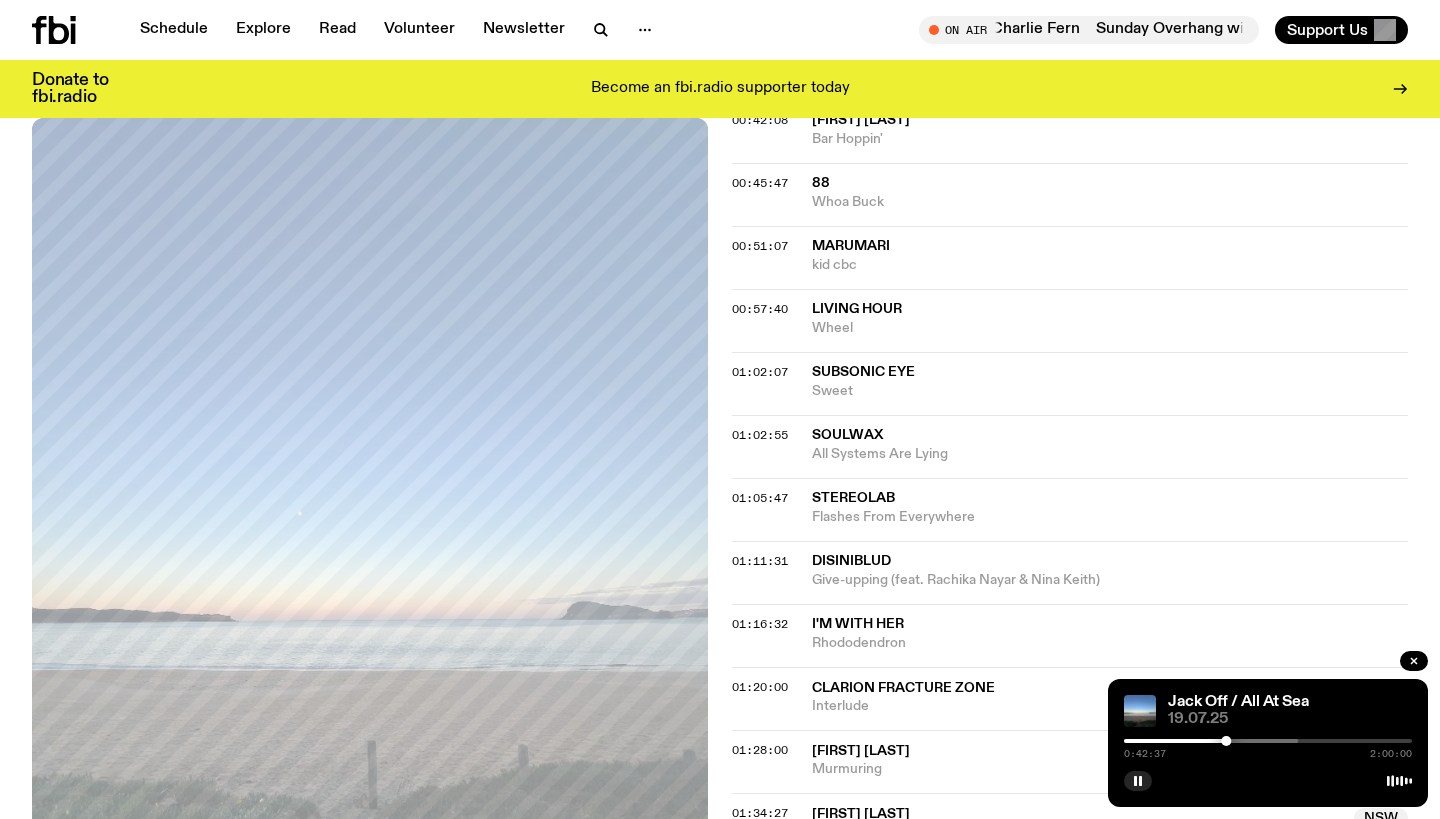click at bounding box center [1154, 741] 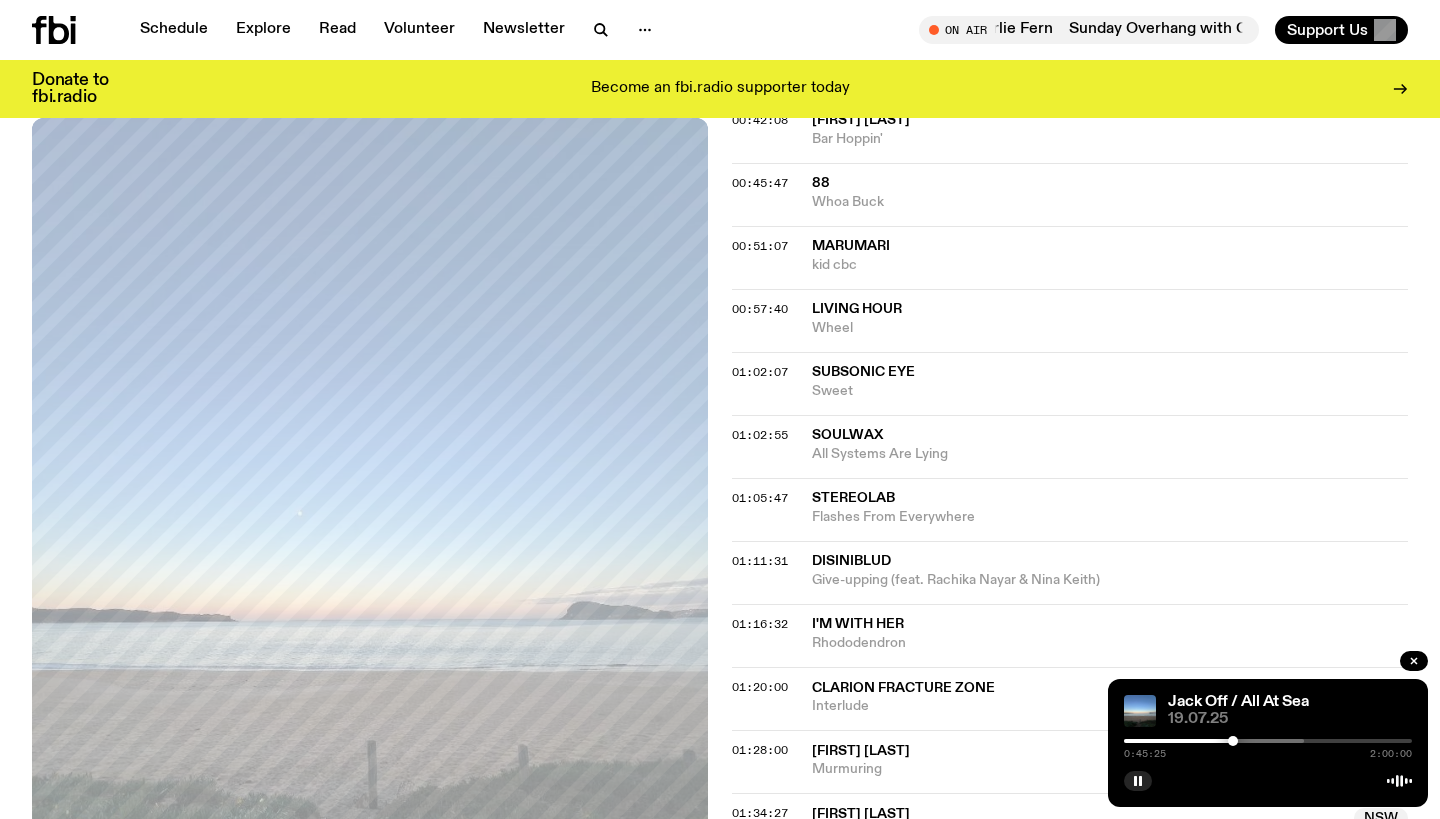 click at bounding box center [1233, 741] 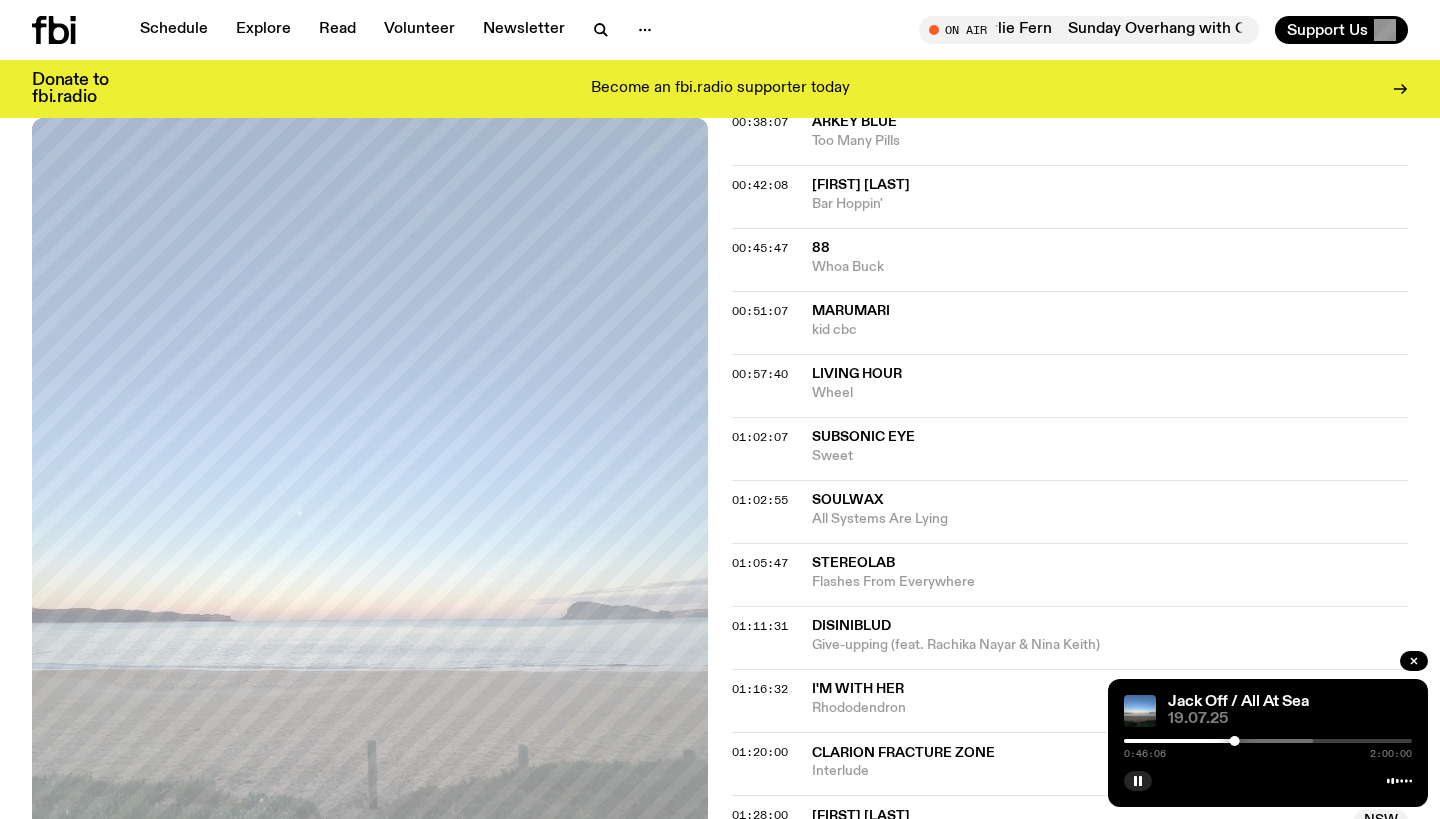 scroll, scrollTop: 1403, scrollLeft: 0, axis: vertical 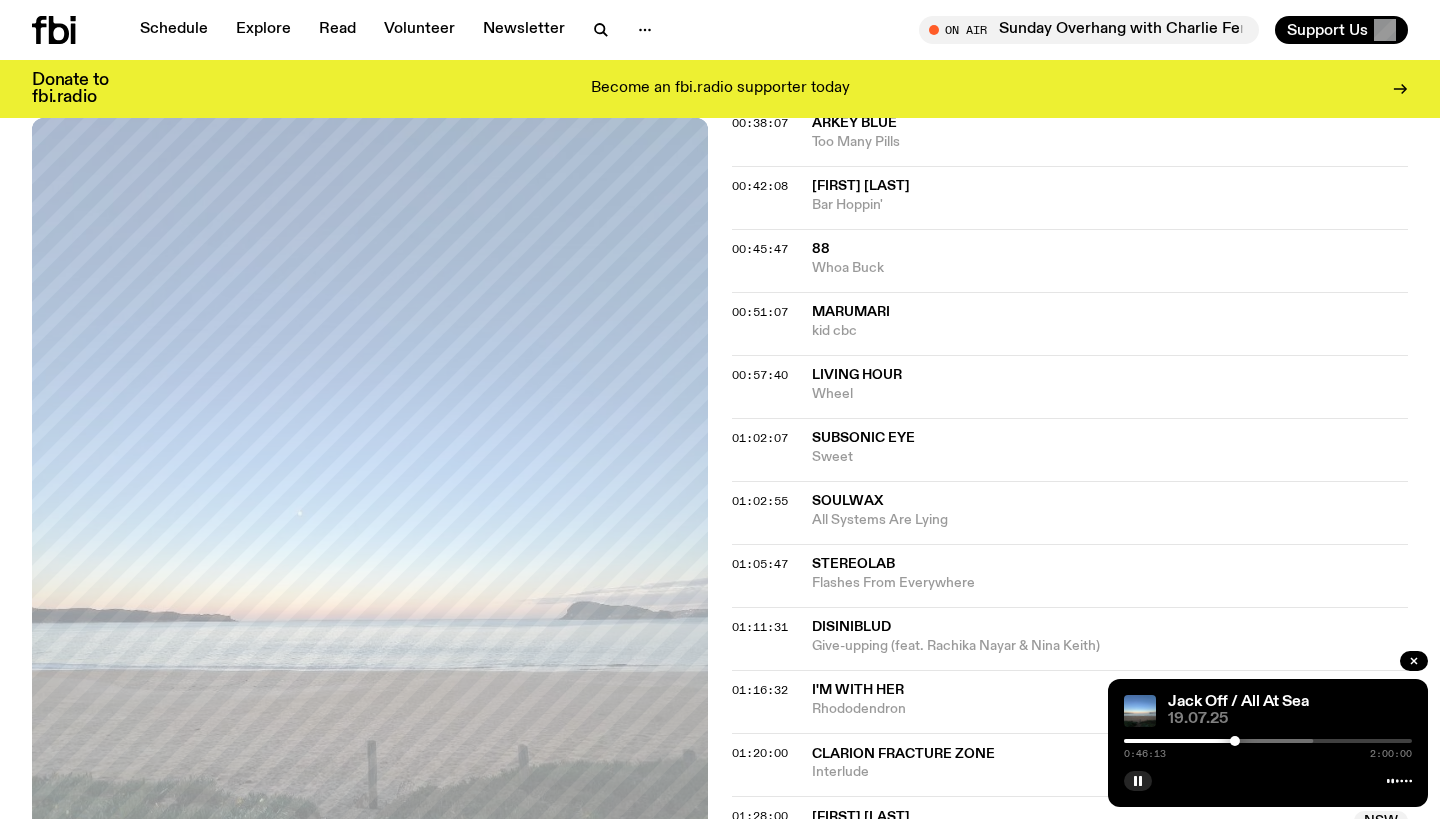 click at bounding box center (1169, 741) 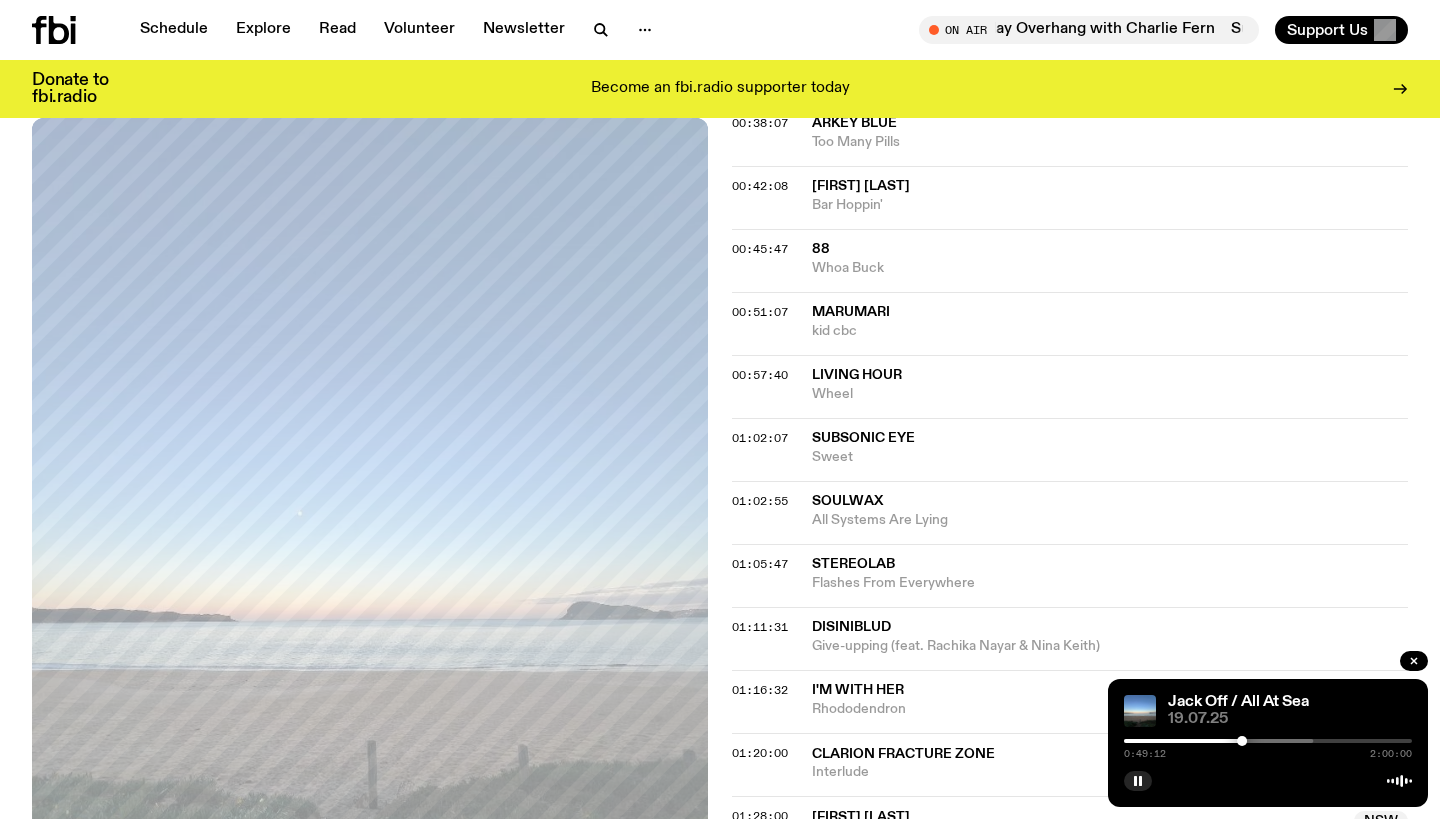 click at bounding box center (1169, 741) 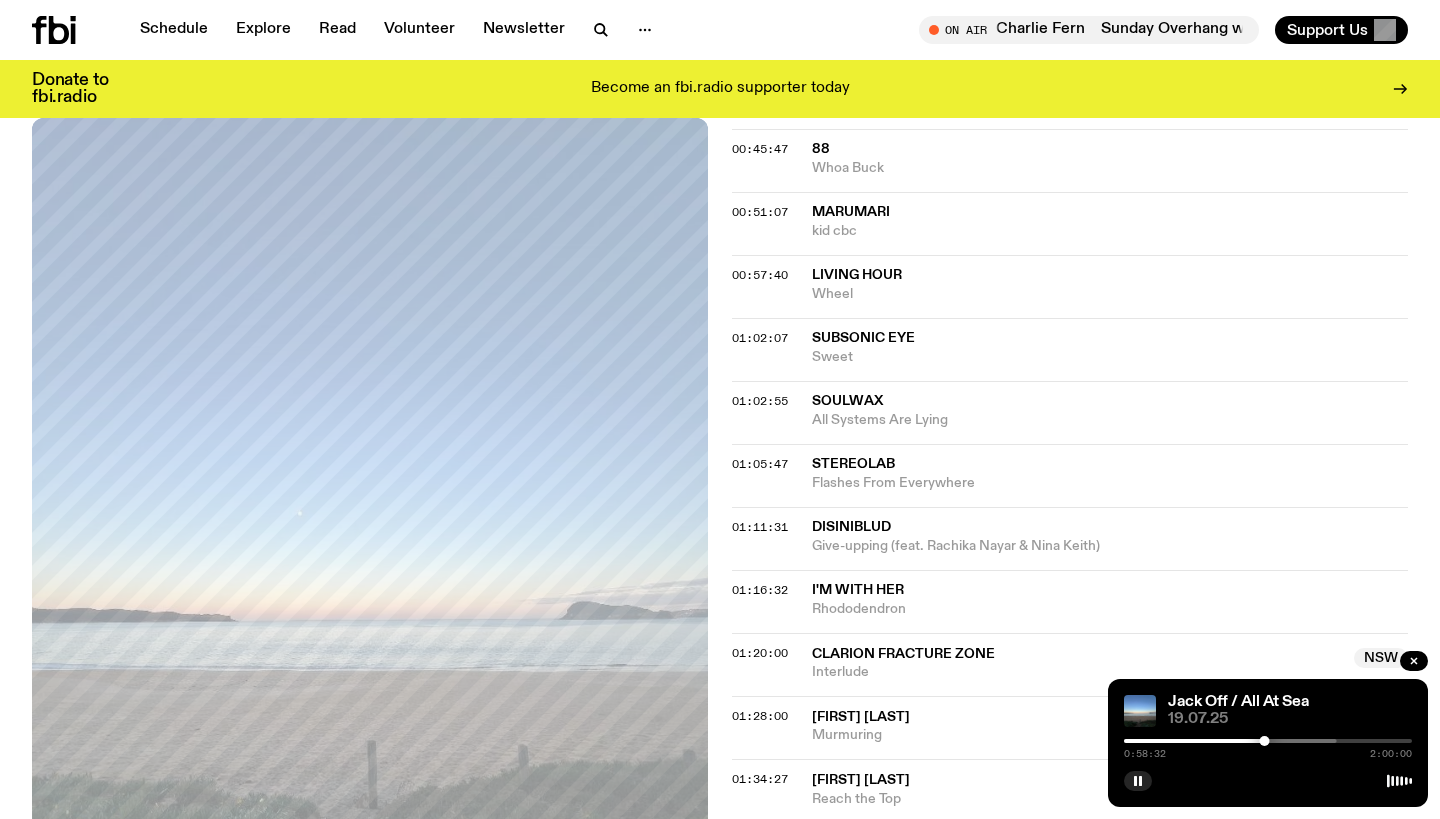 scroll, scrollTop: 1506, scrollLeft: 0, axis: vertical 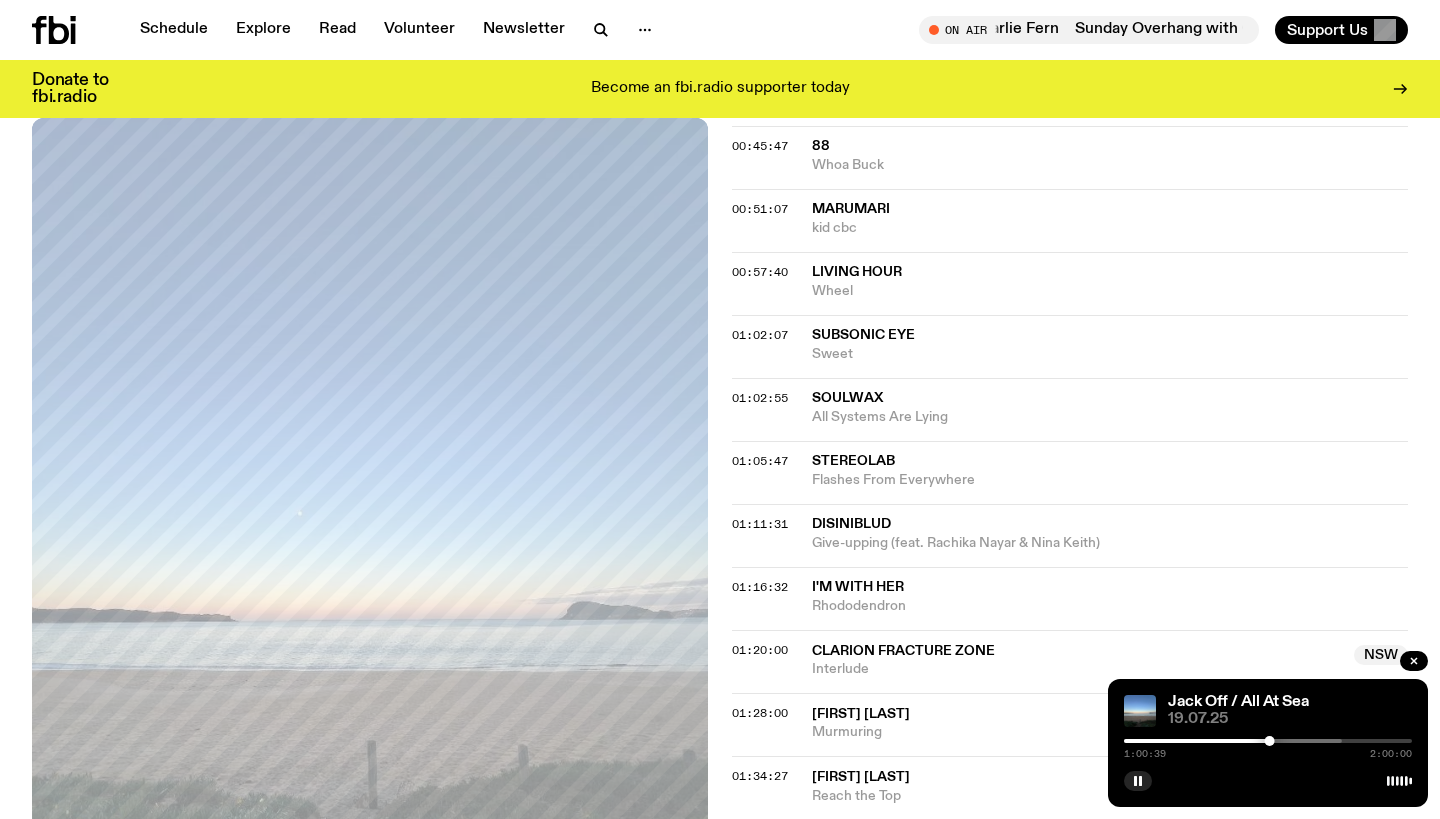 click on "[TIME] [TIME]" at bounding box center (1268, 747) 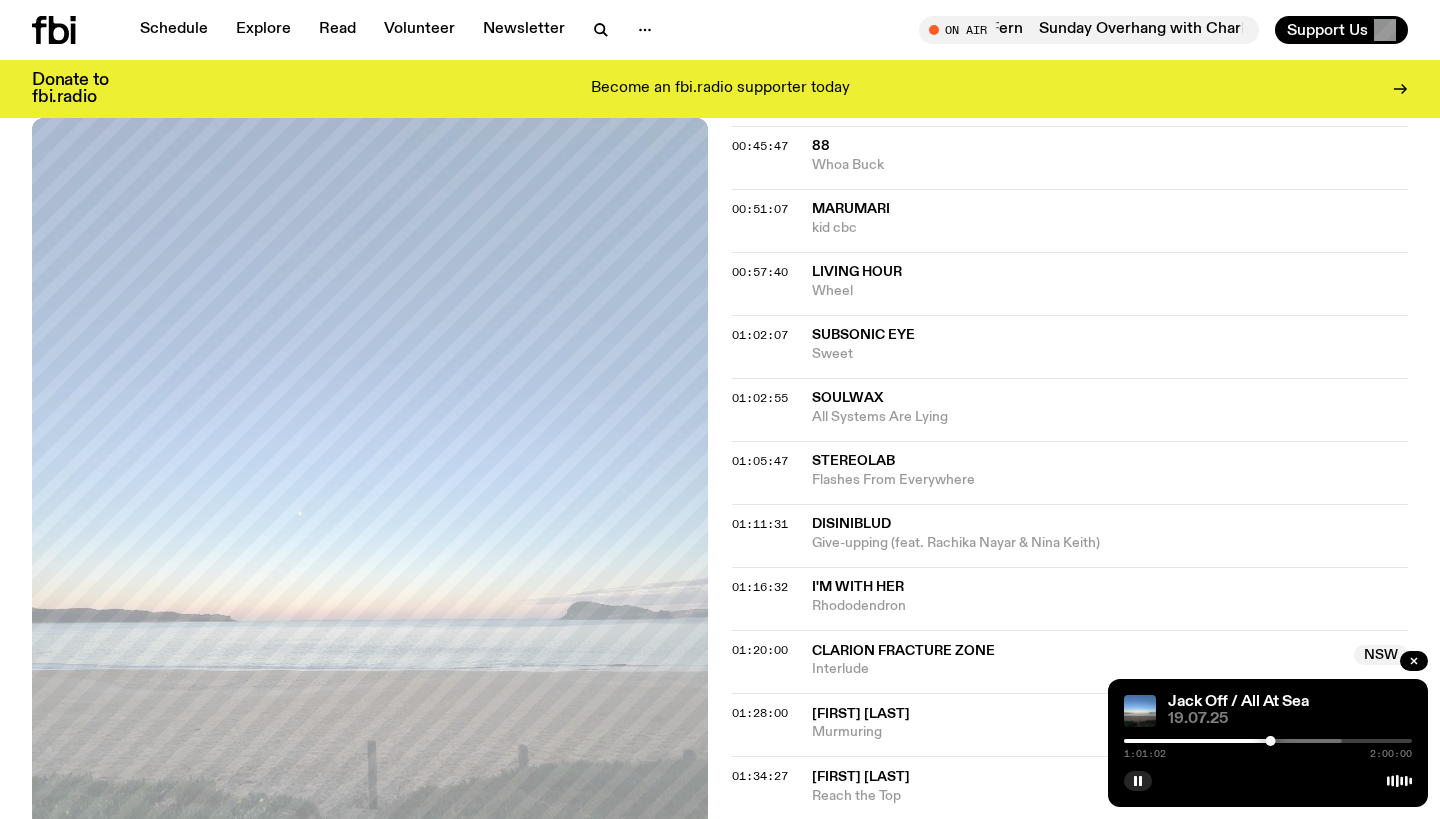 click at bounding box center (1198, 741) 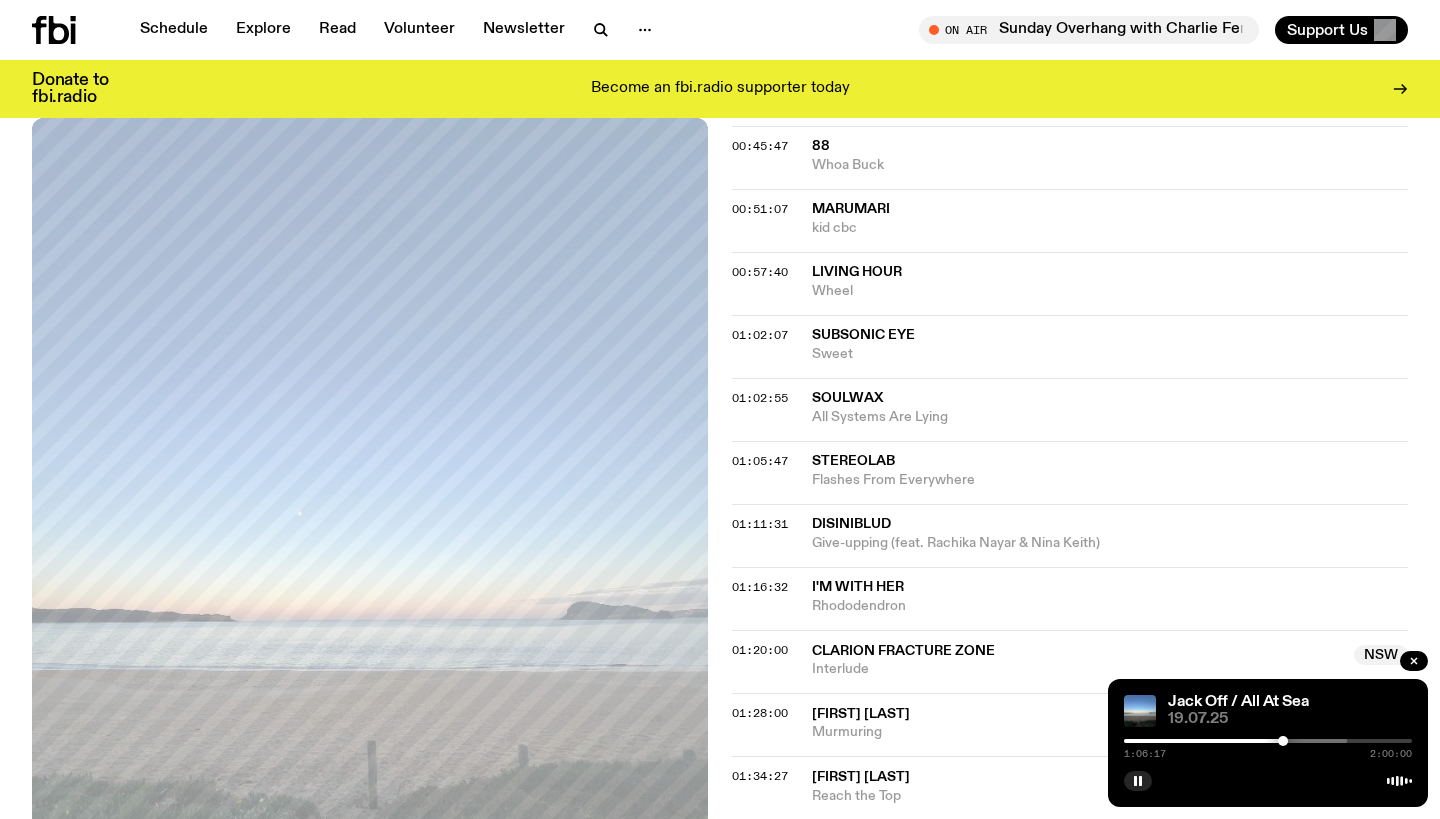 click at bounding box center [1139, 741] 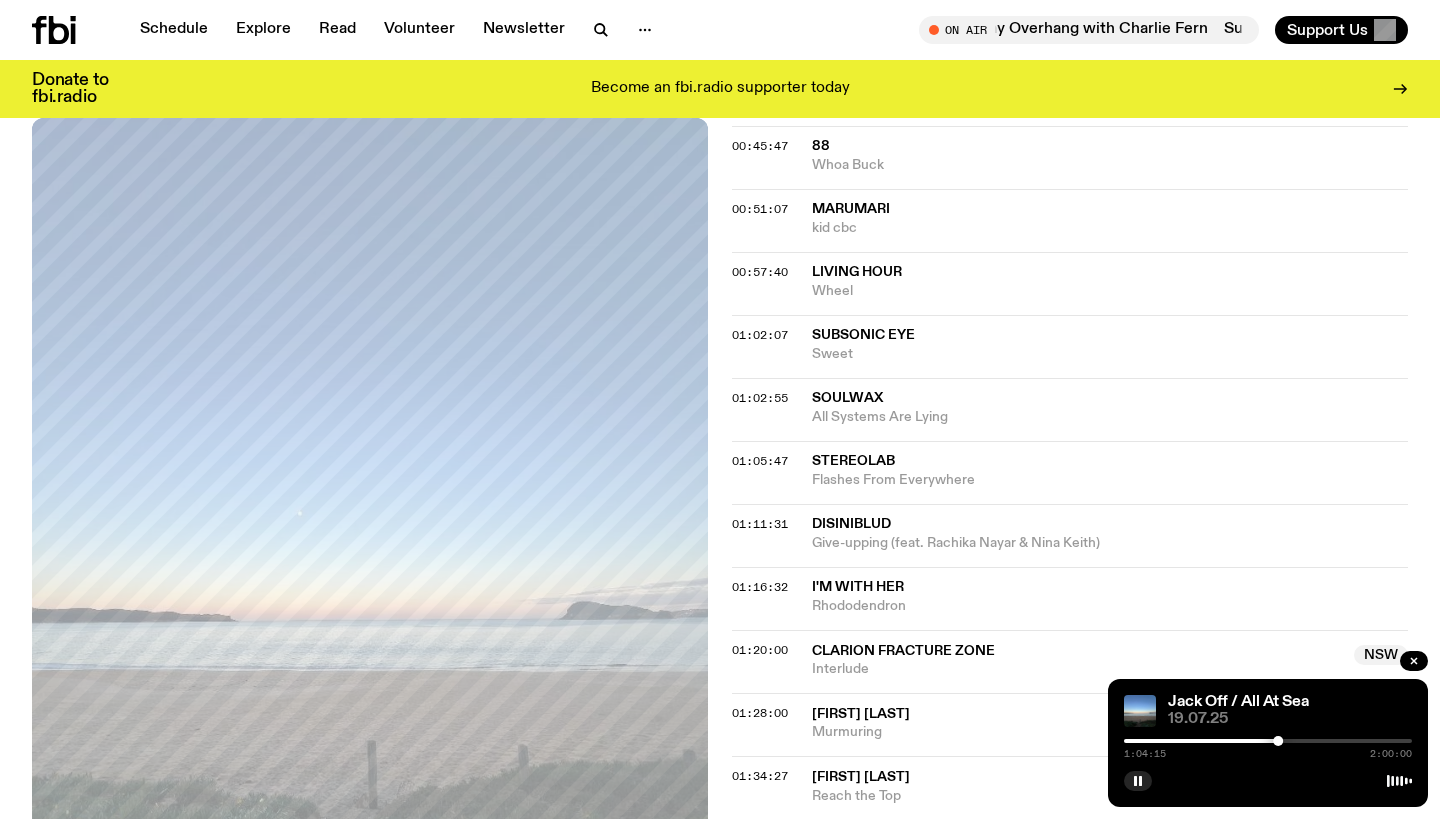 click at bounding box center (1268, 741) 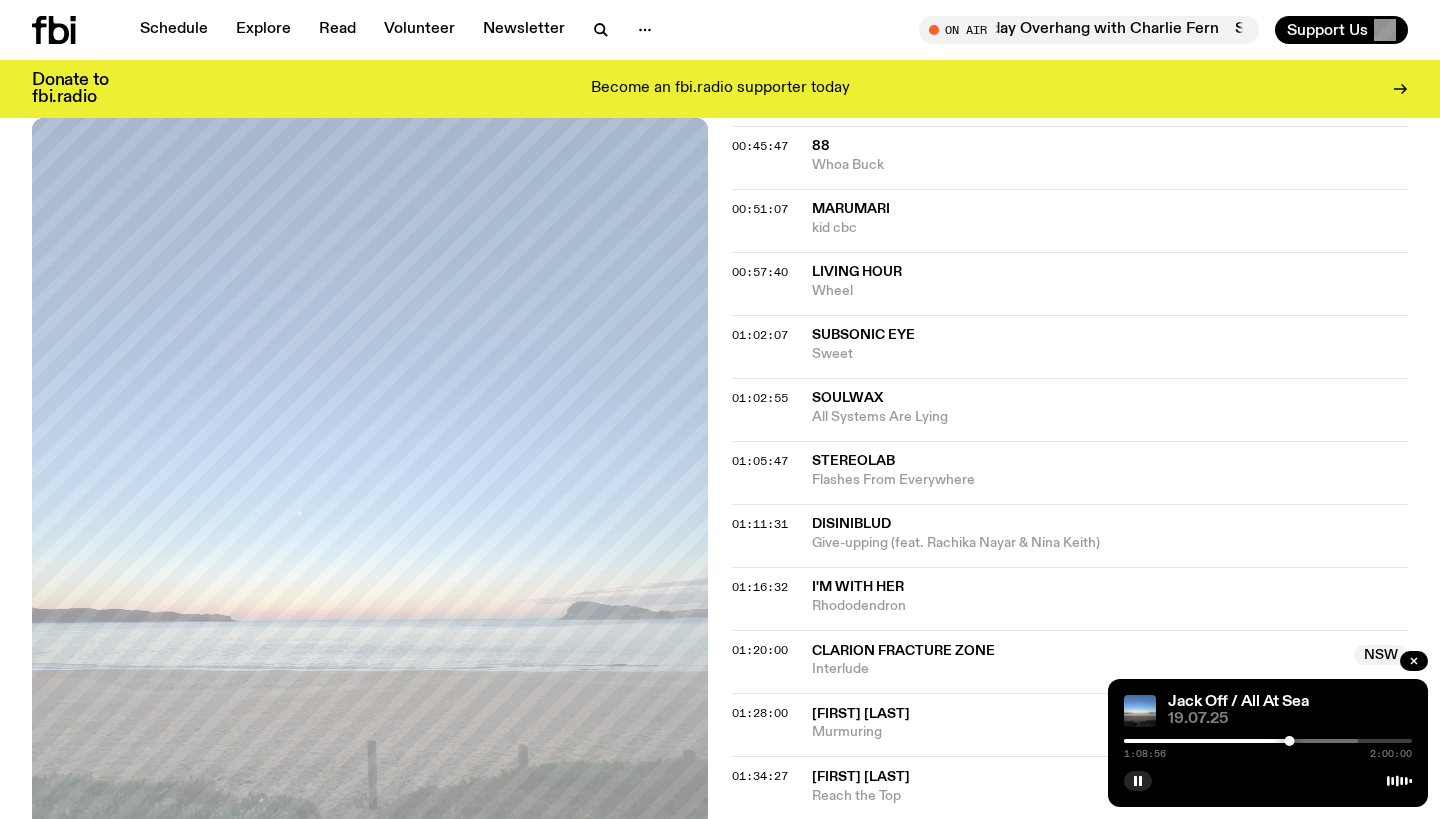 click at bounding box center (1214, 741) 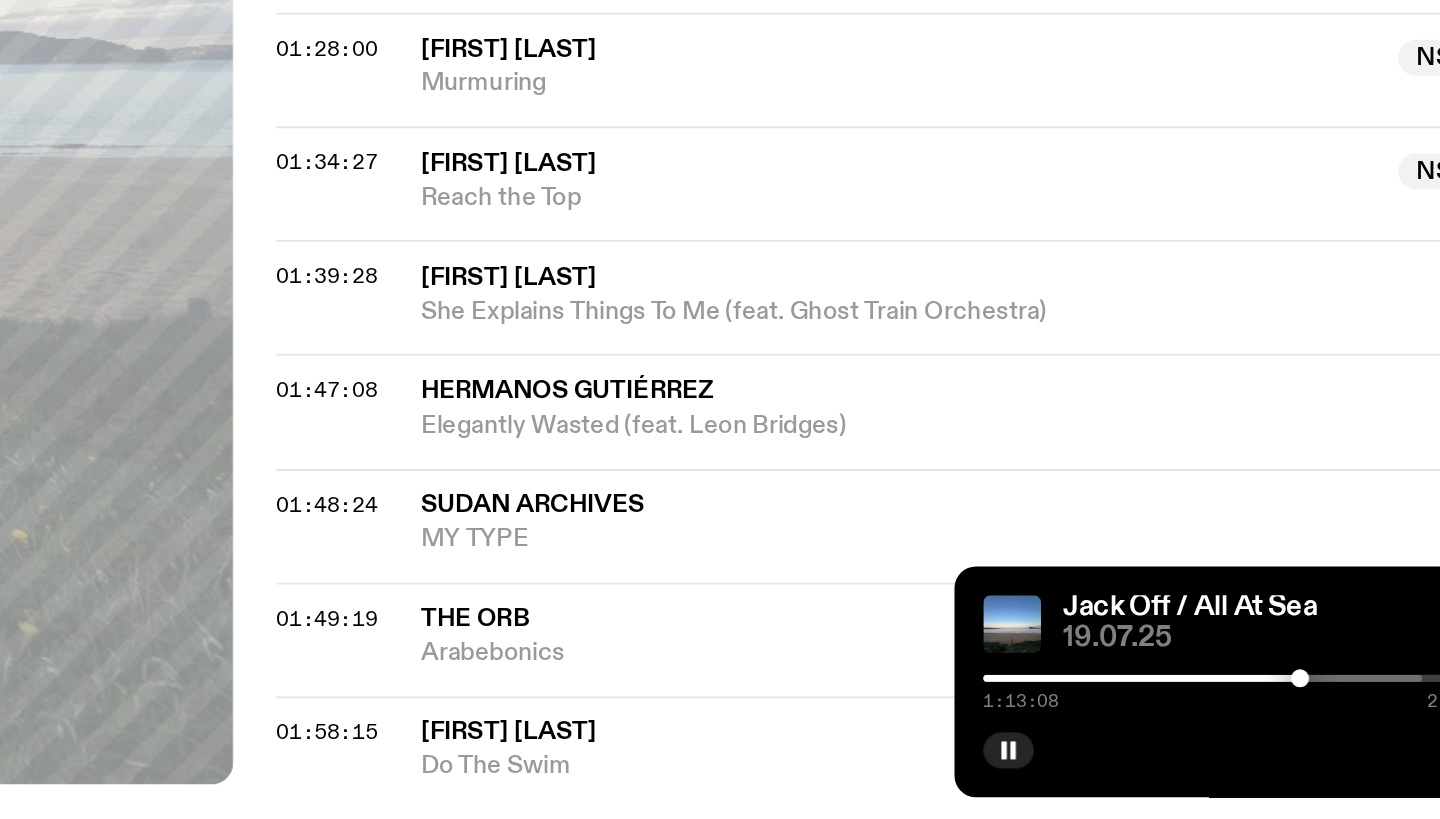 scroll, scrollTop: 1863, scrollLeft: 0, axis: vertical 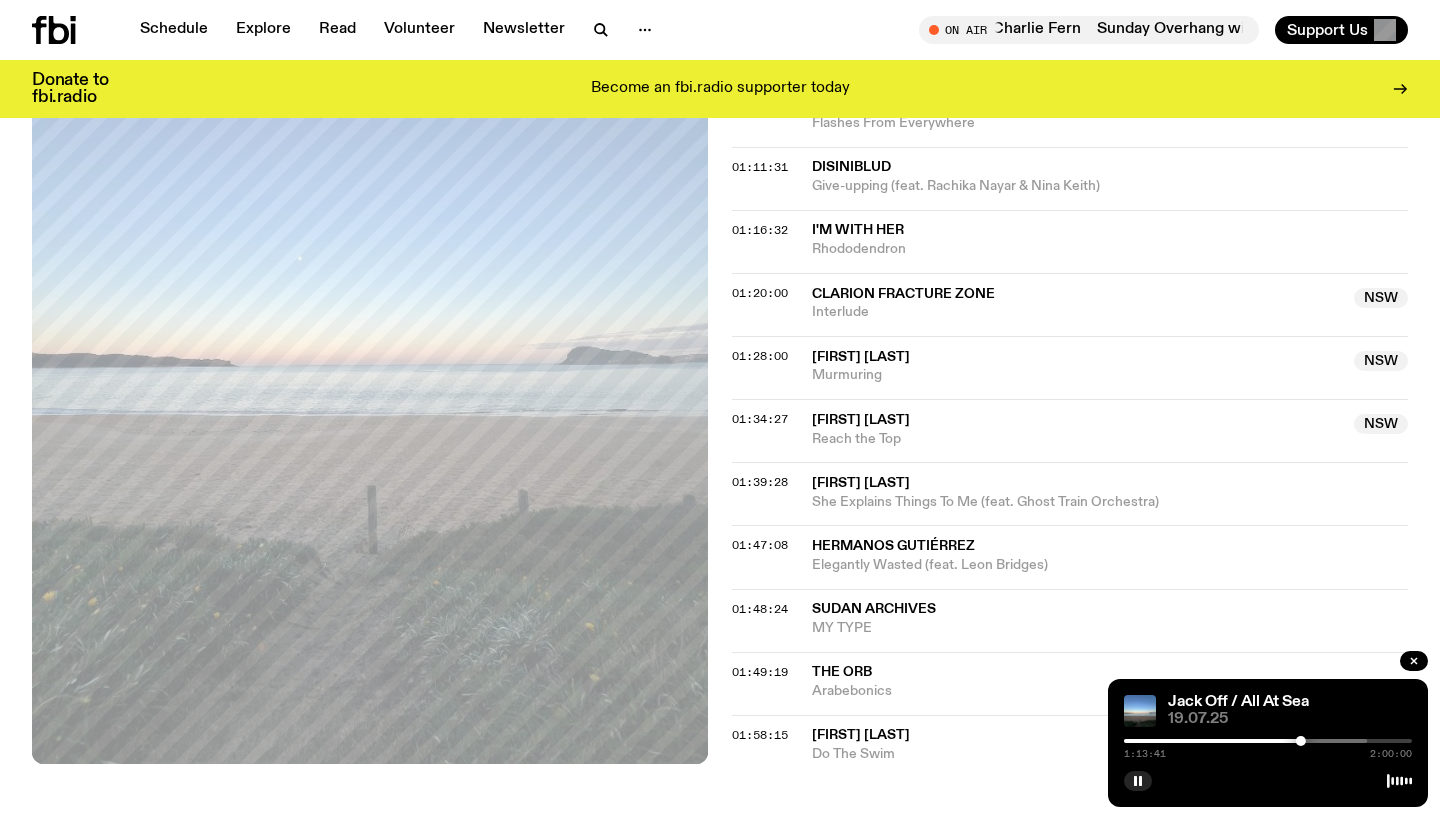 click at bounding box center [1223, 741] 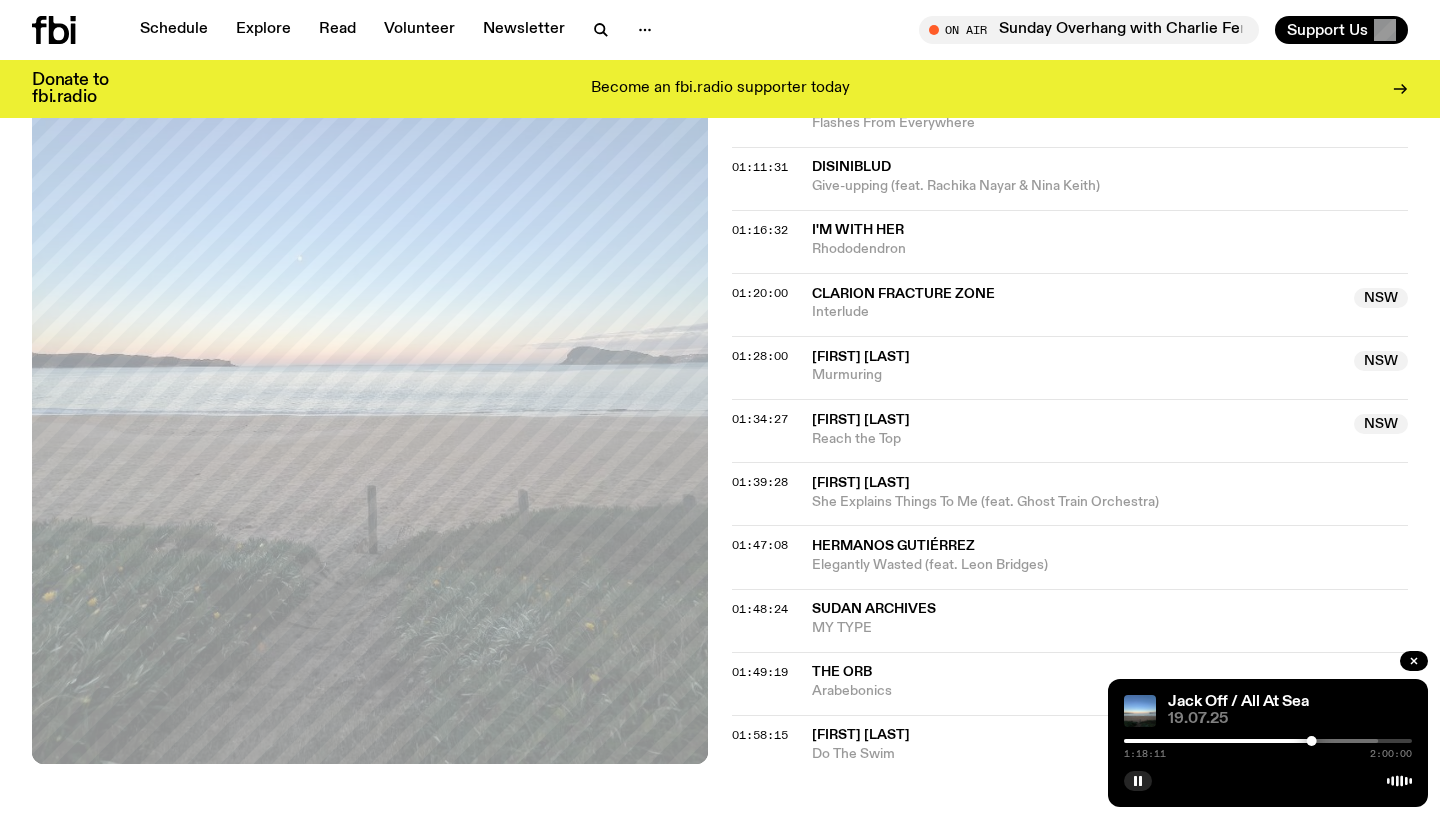 click at bounding box center [1234, 741] 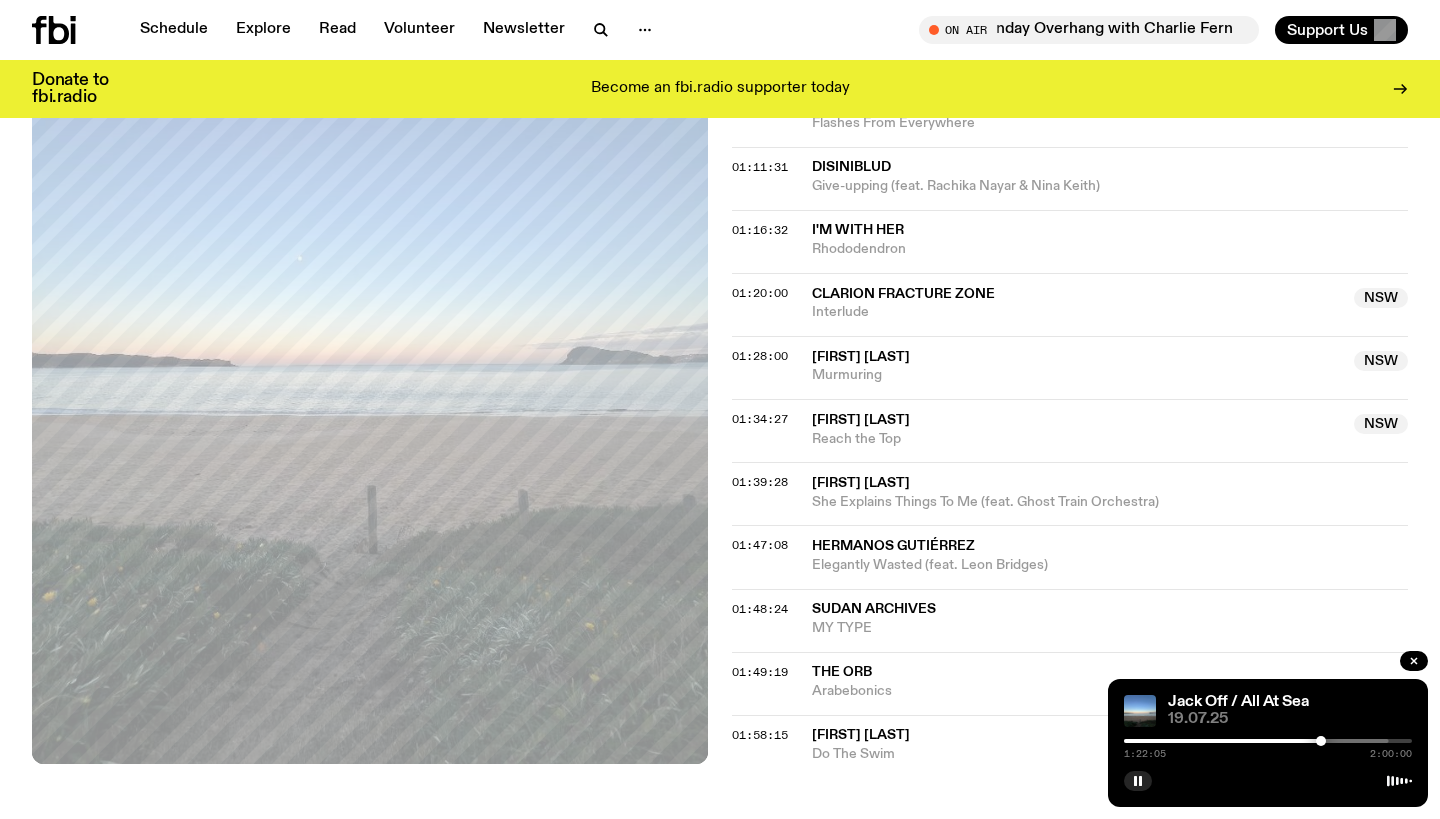 click at bounding box center (1321, 741) 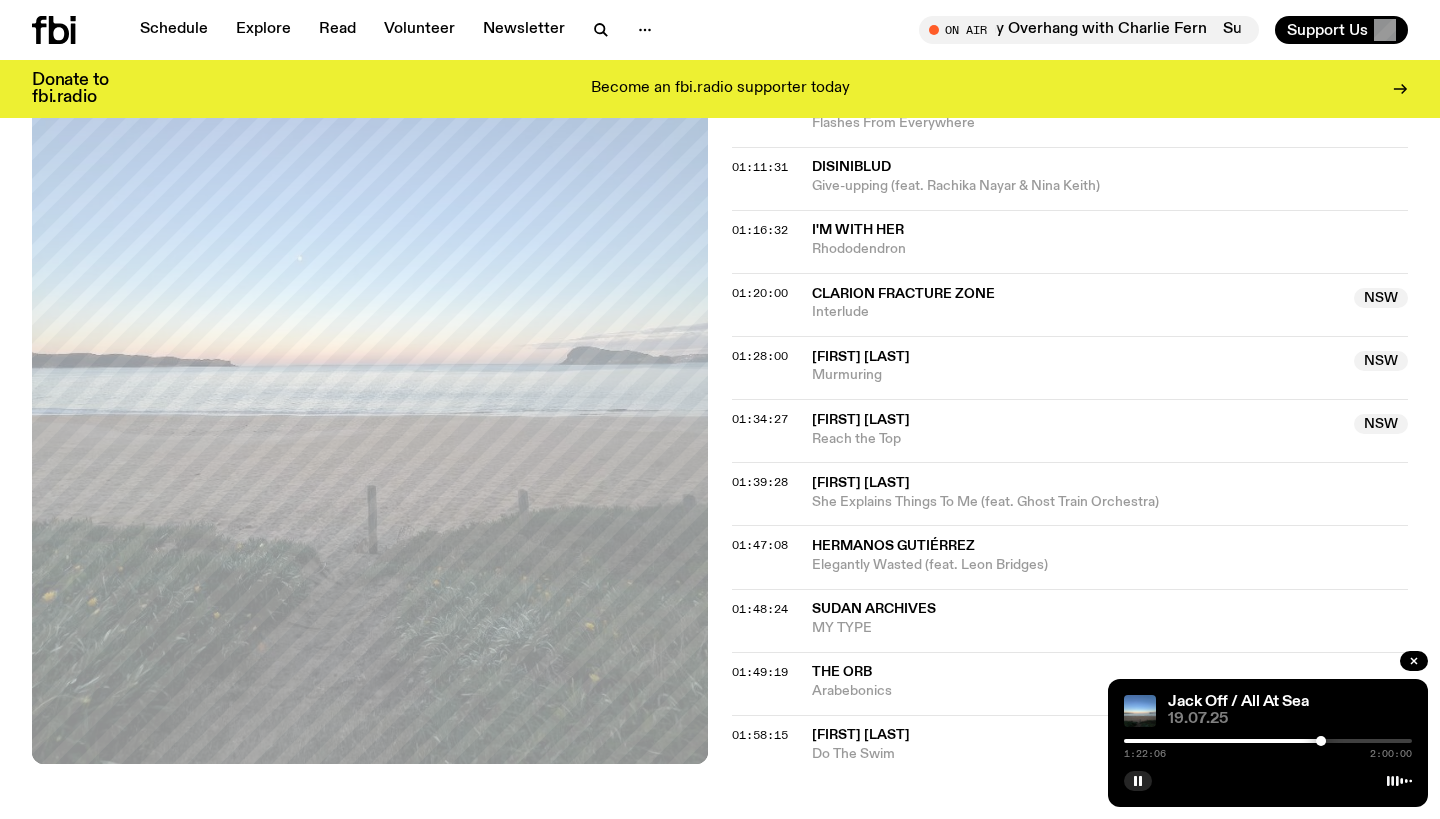click at bounding box center (1177, 741) 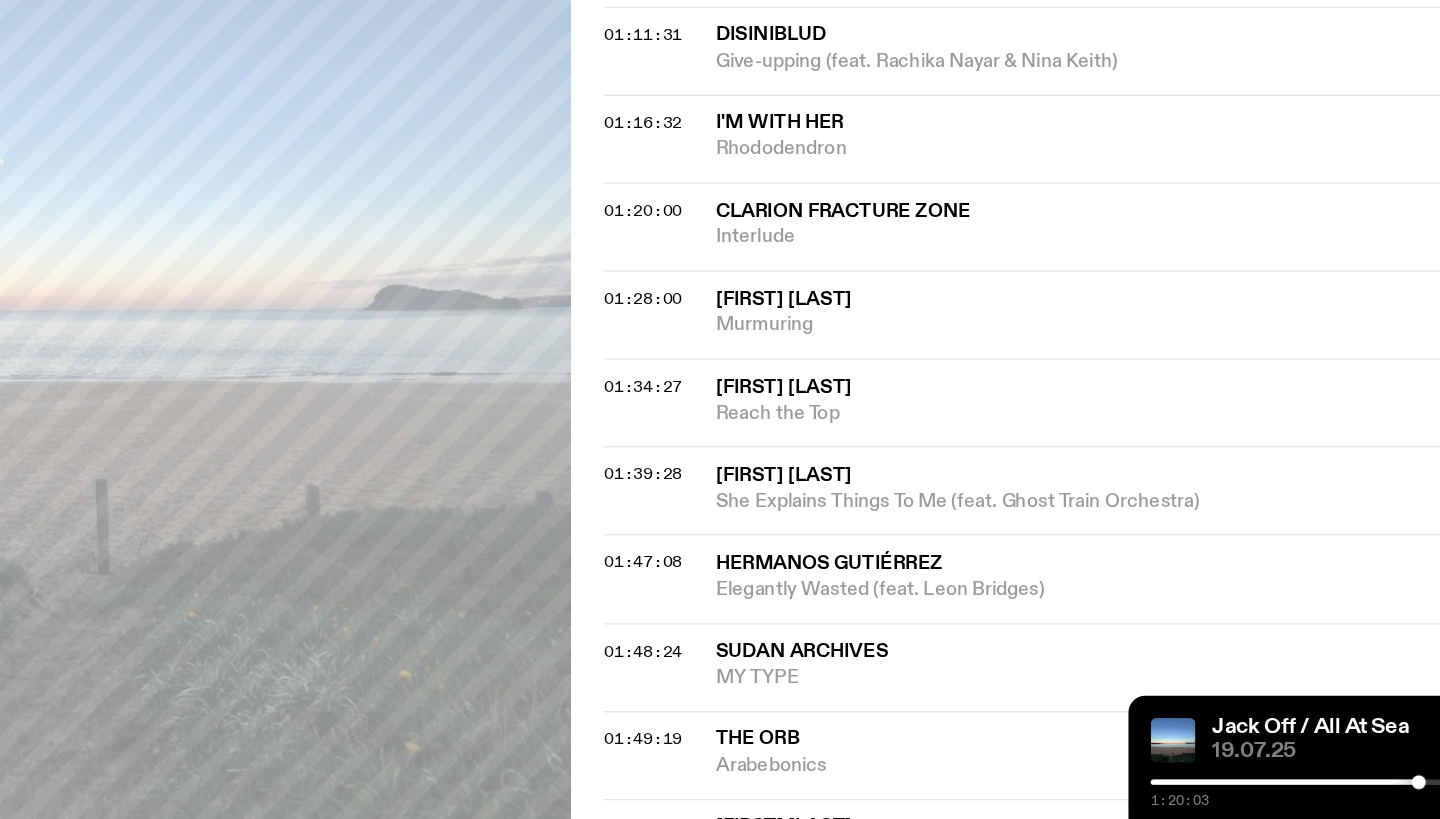 scroll, scrollTop: 1880, scrollLeft: 0, axis: vertical 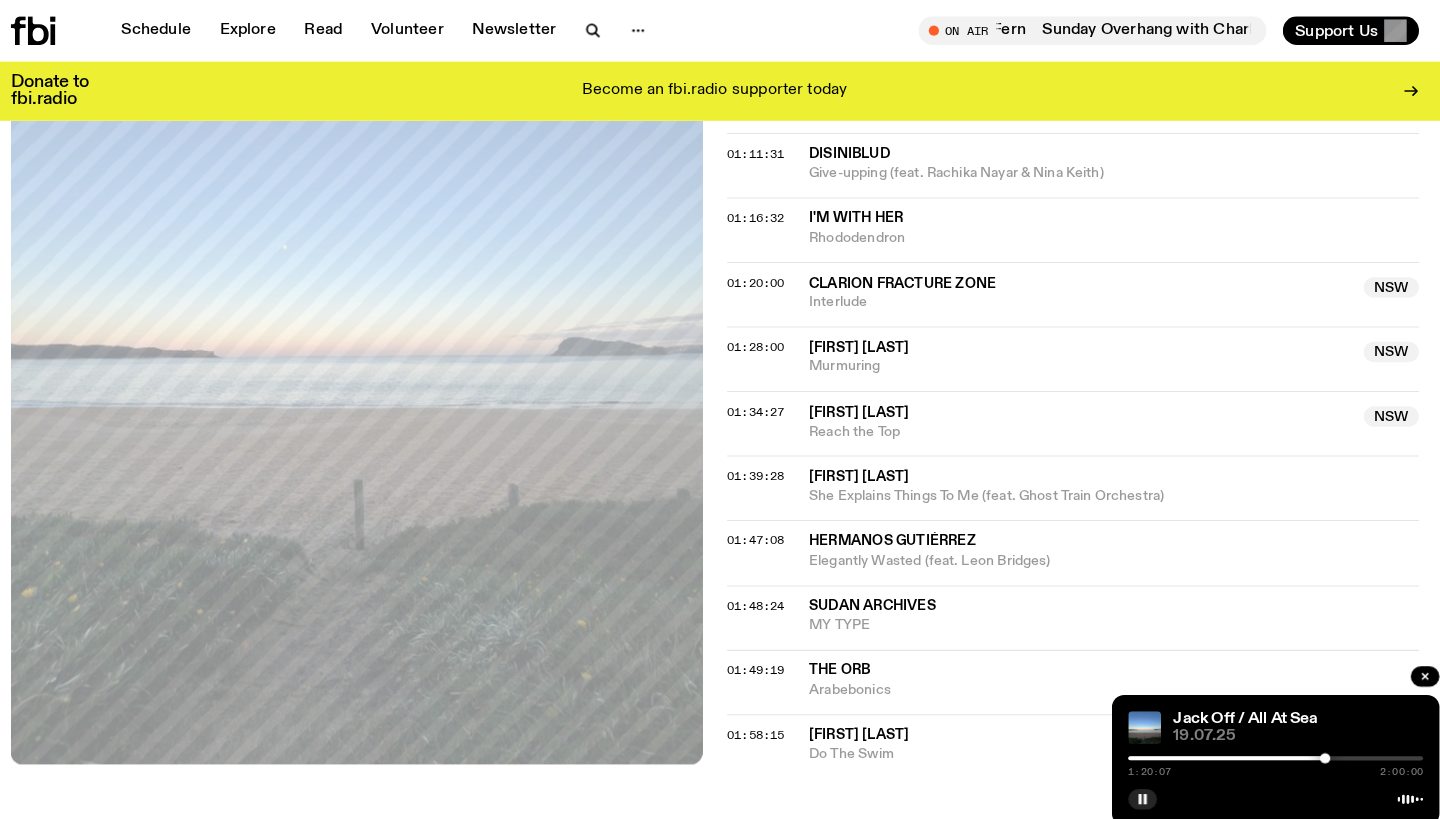 click at bounding box center (1172, 741) 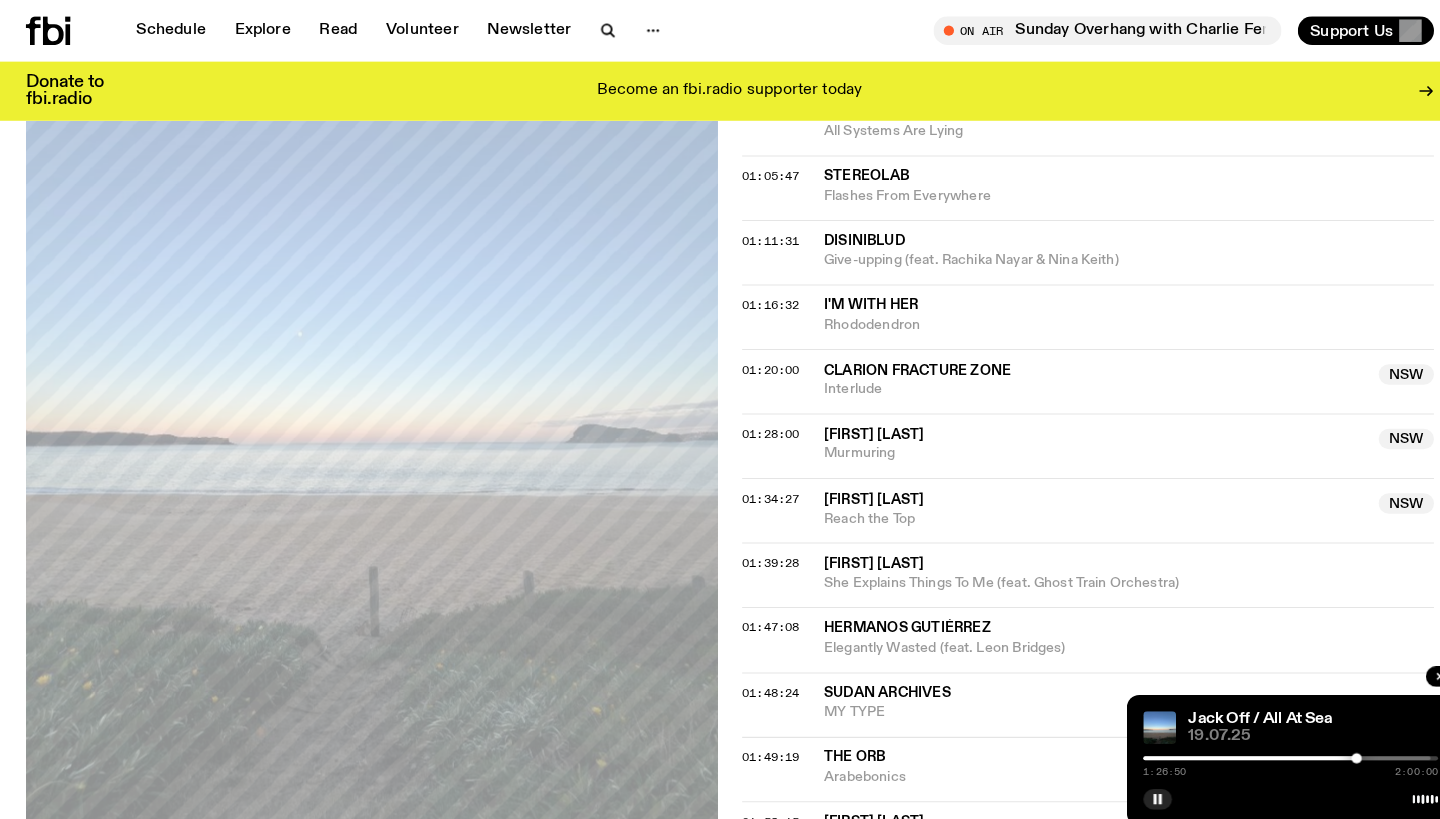 scroll, scrollTop: 1781, scrollLeft: 0, axis: vertical 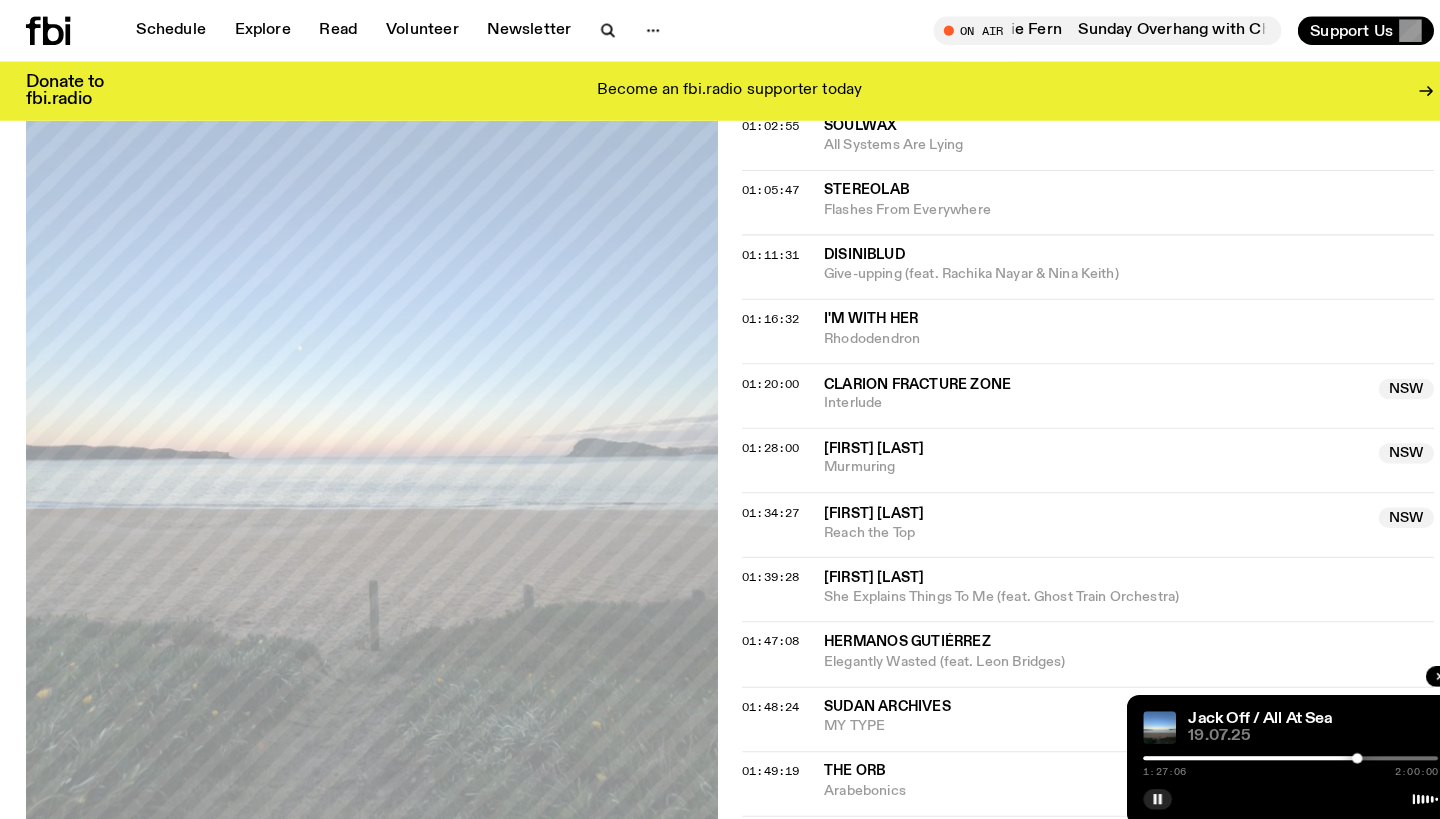 click on "[TIME] [TIME]" at bounding box center [1268, 747] 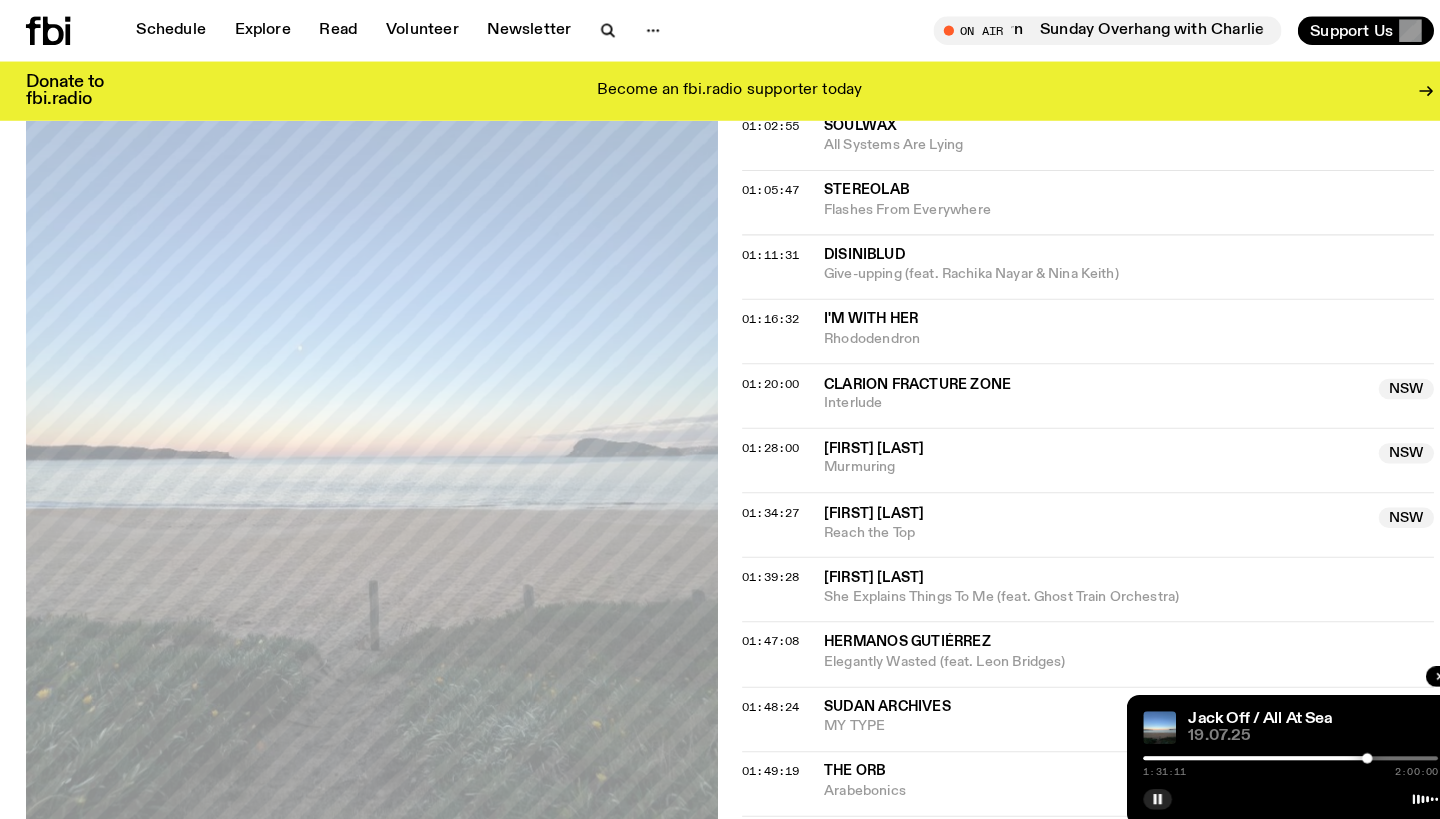 click at bounding box center [1343, 741] 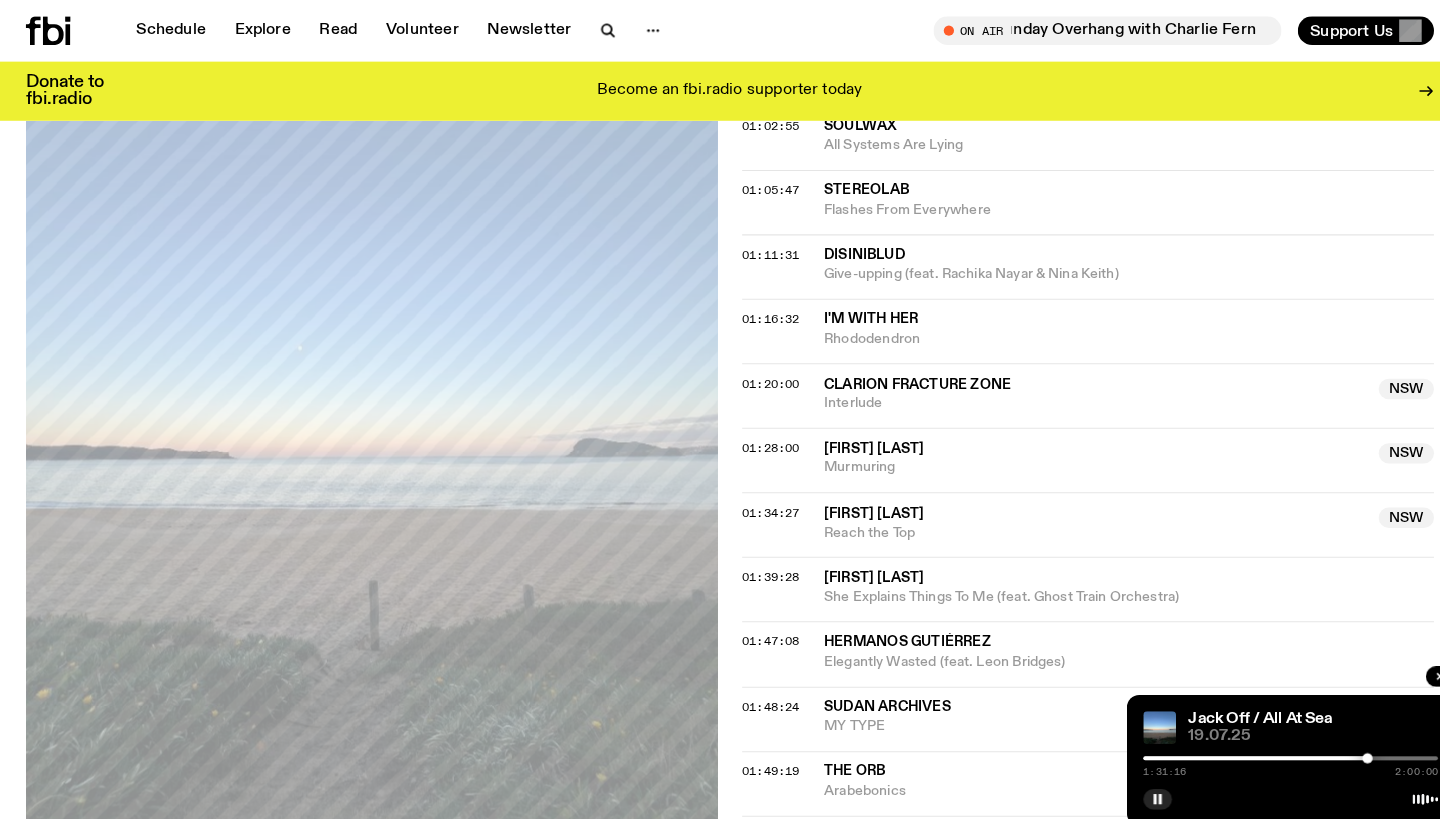scroll, scrollTop: 1771, scrollLeft: 0, axis: vertical 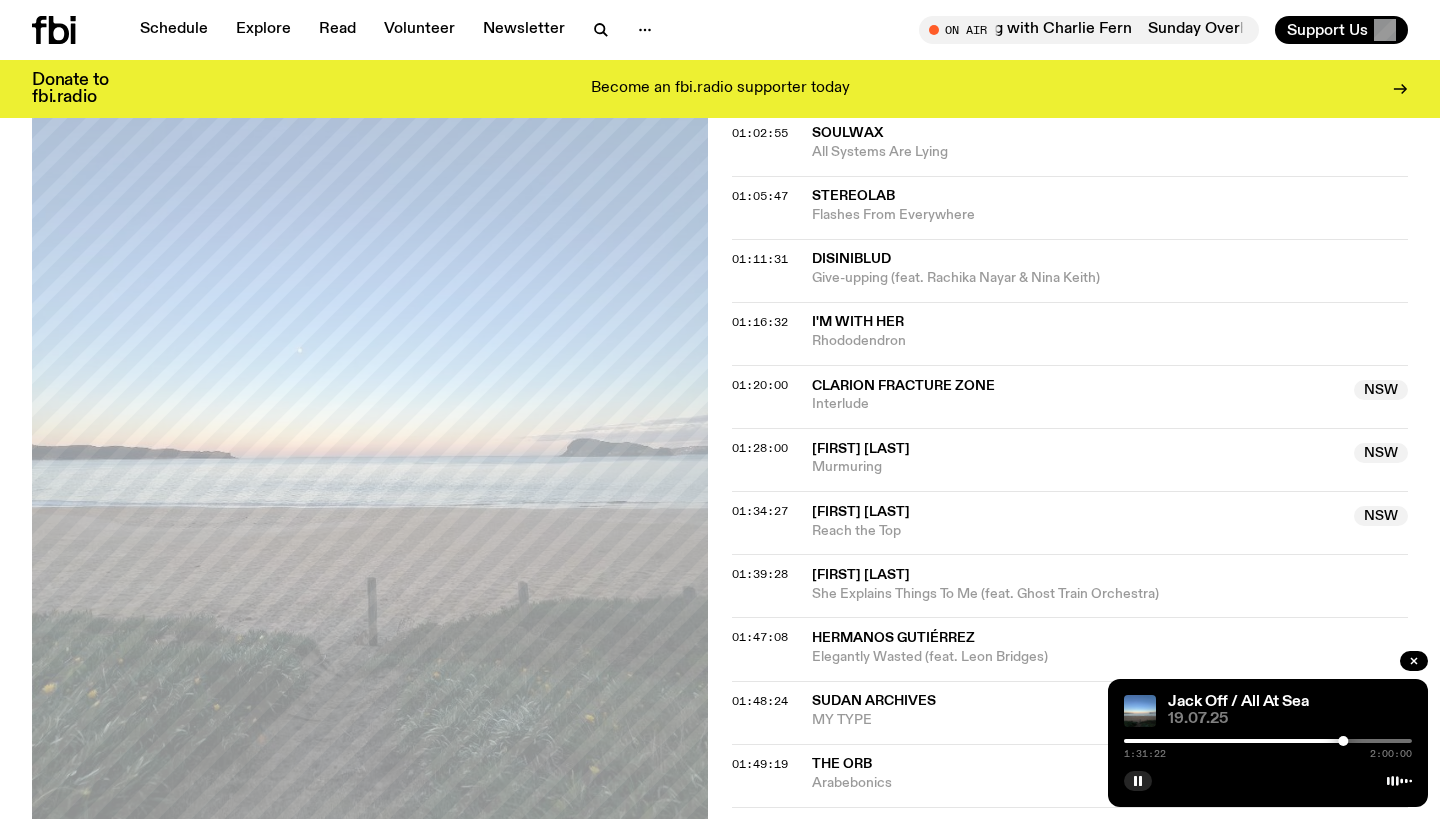 click at bounding box center (1199, 741) 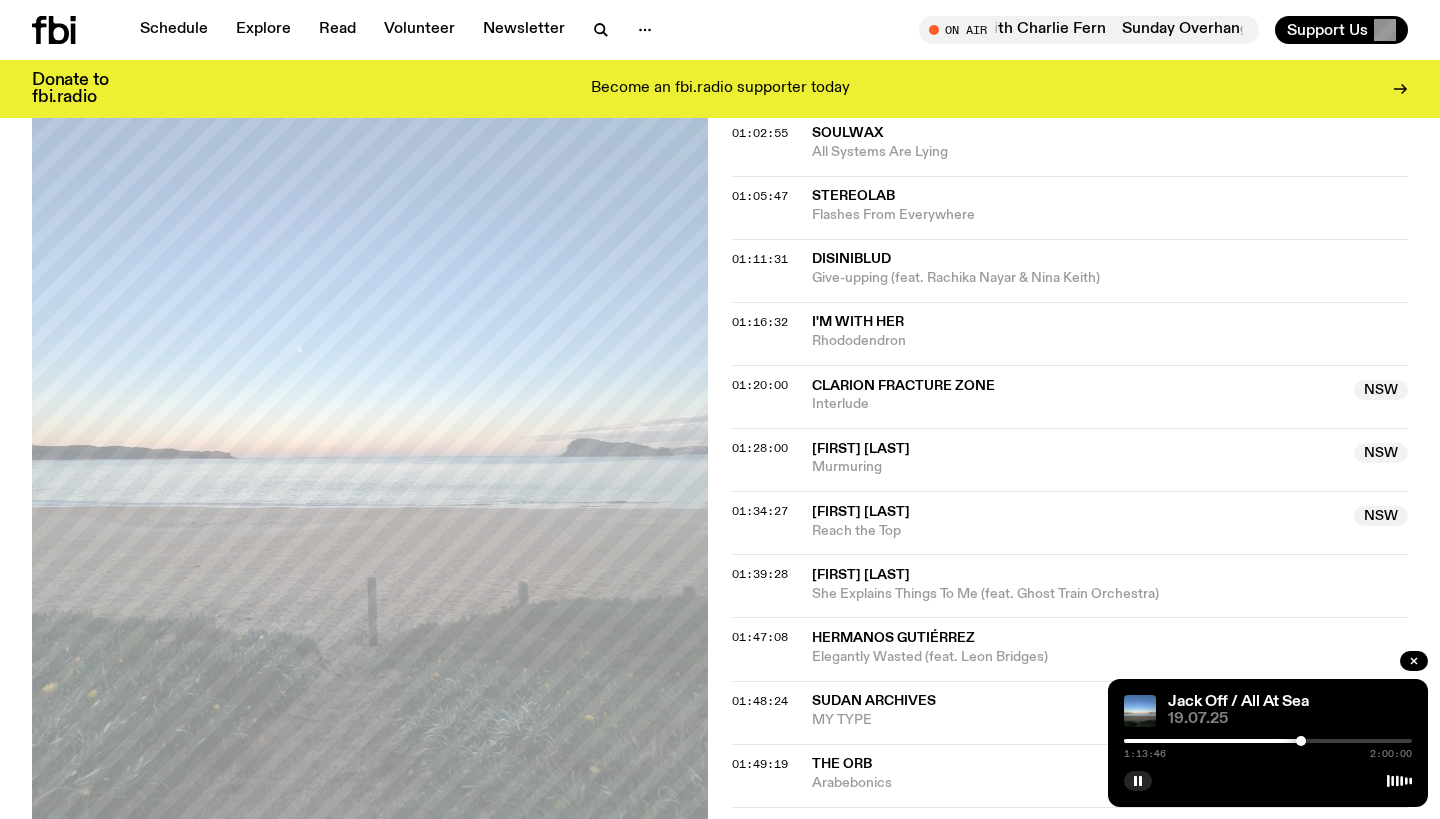click at bounding box center [1268, 741] 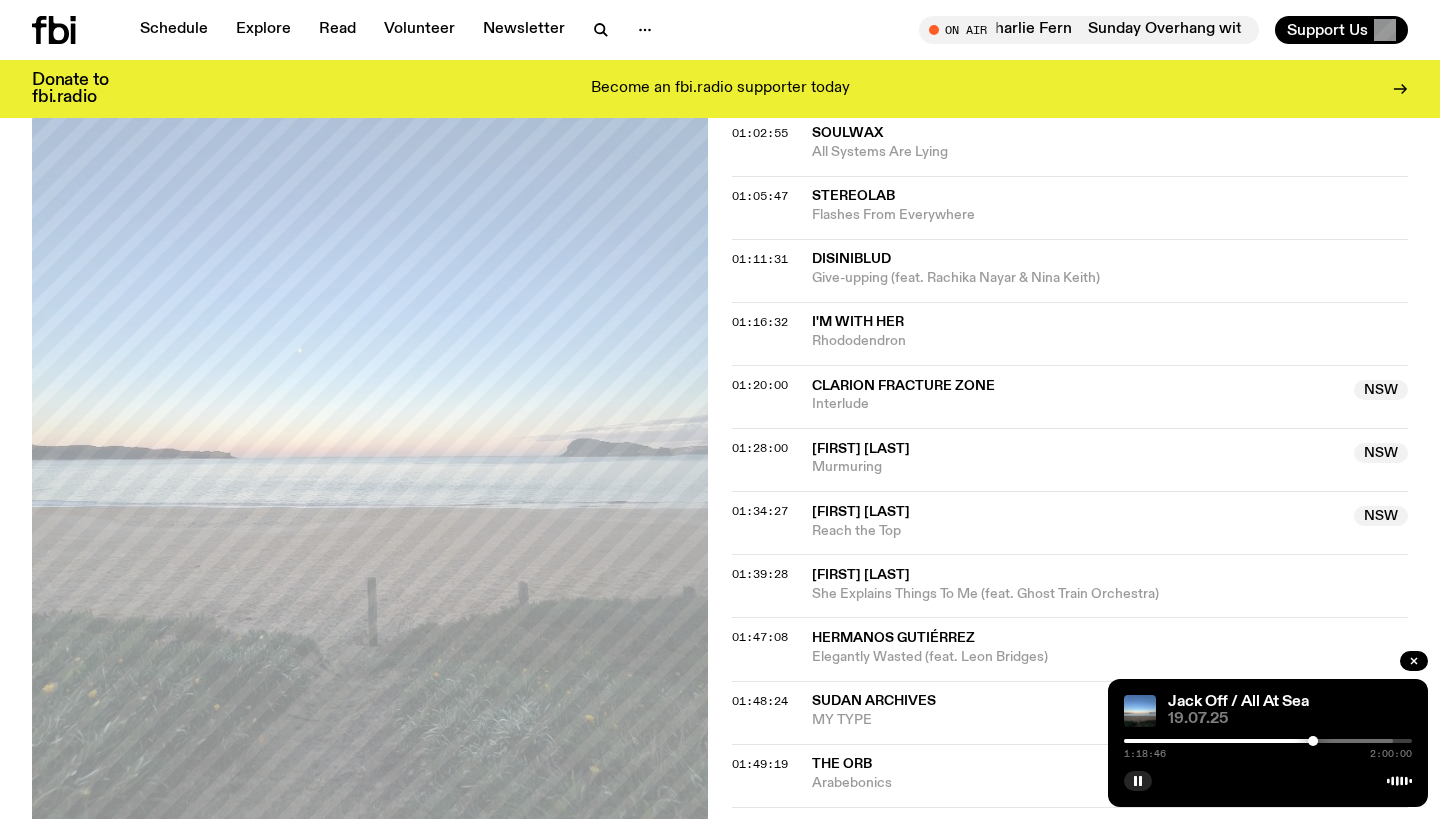 click at bounding box center [1249, 741] 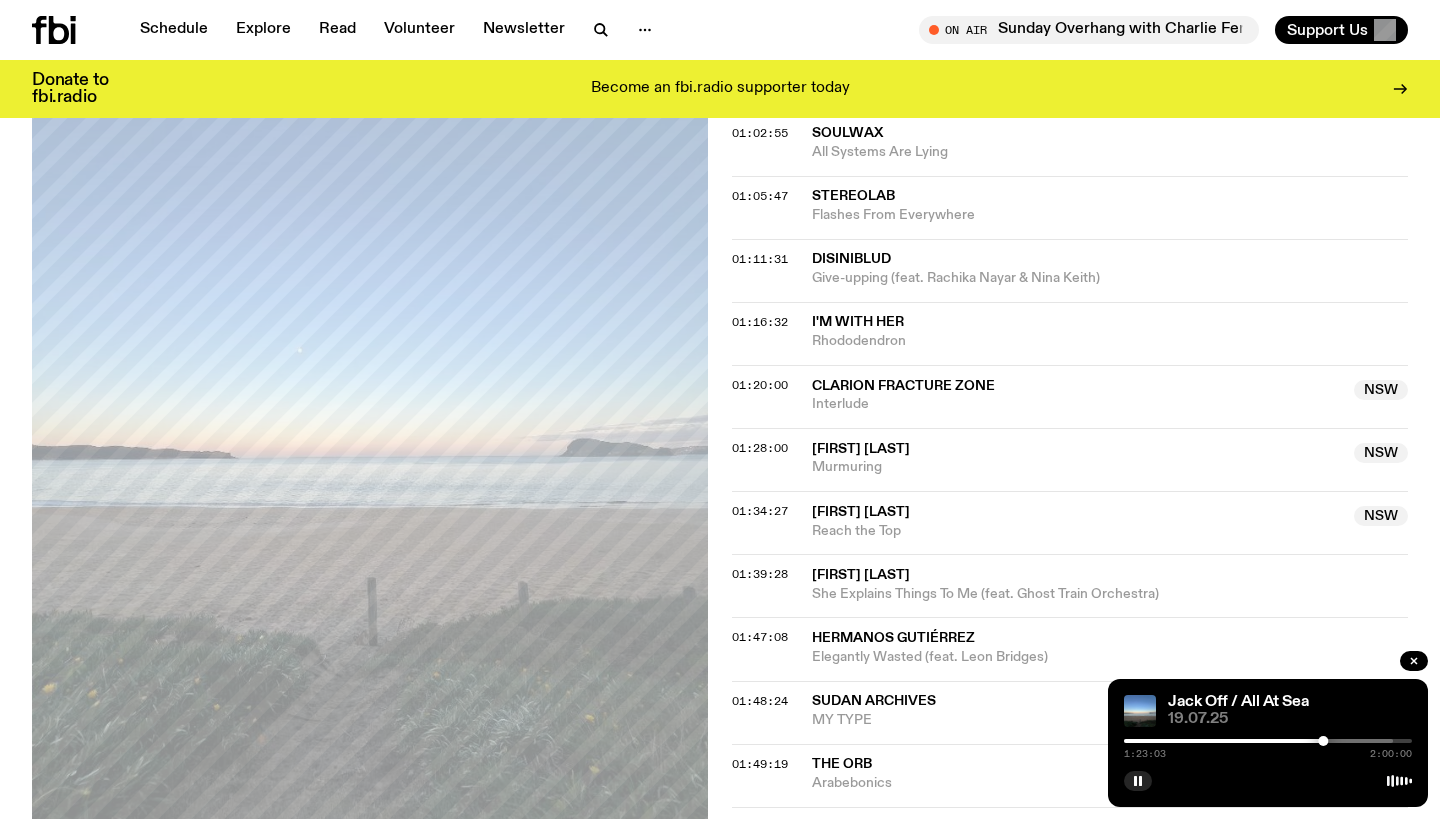 click at bounding box center (1249, 741) 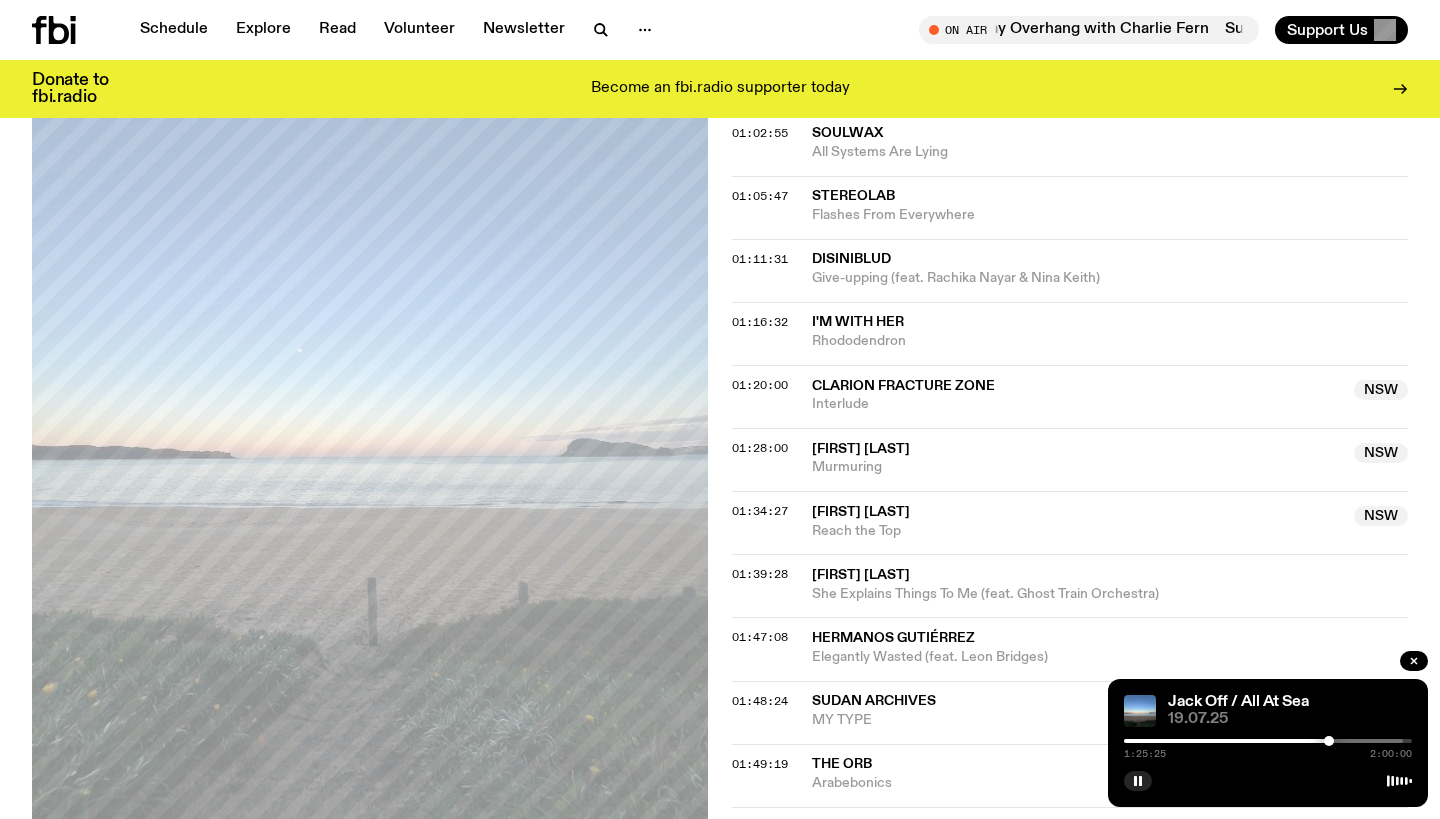 click at bounding box center [1329, 741] 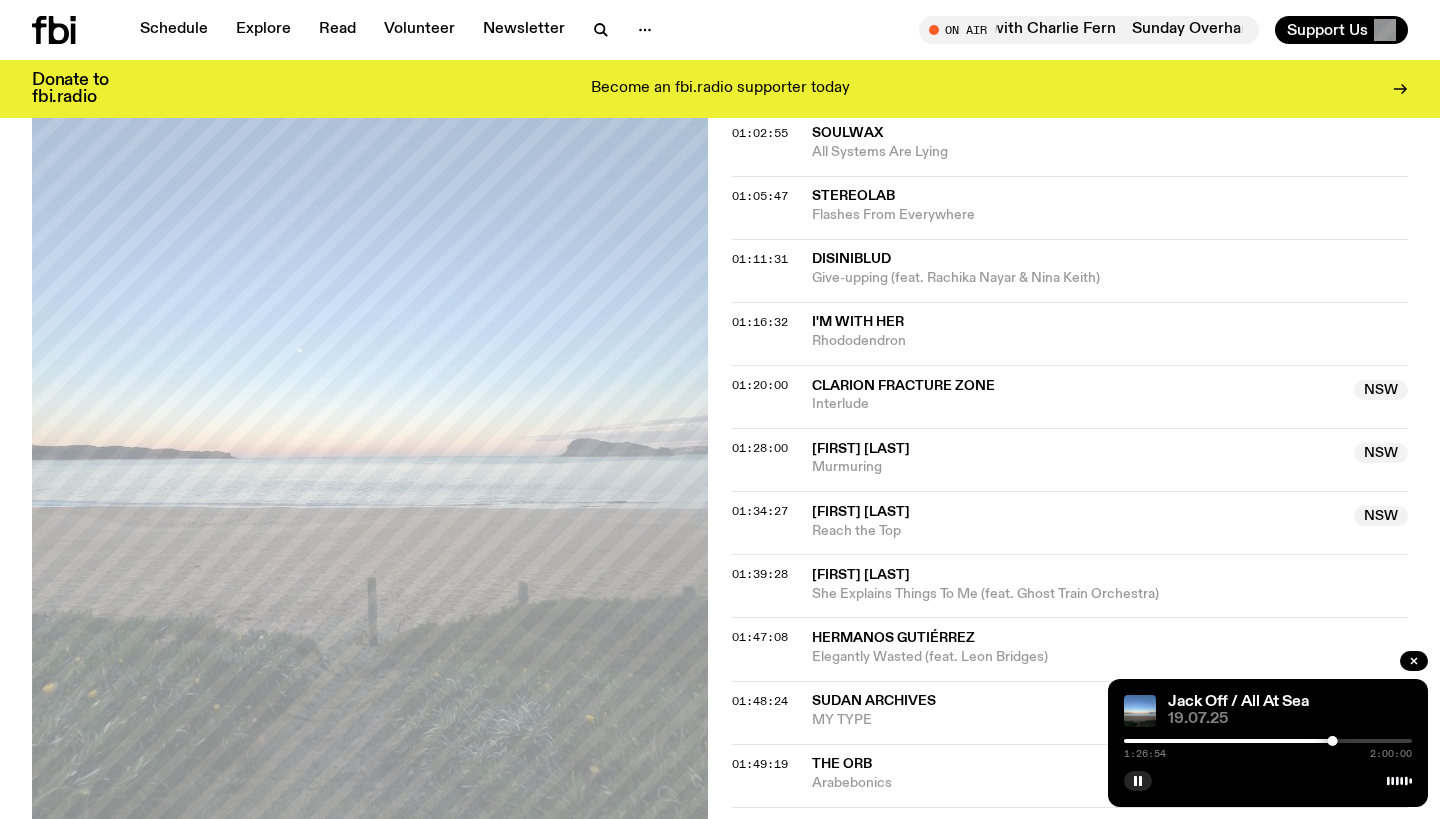 click at bounding box center (1268, 741) 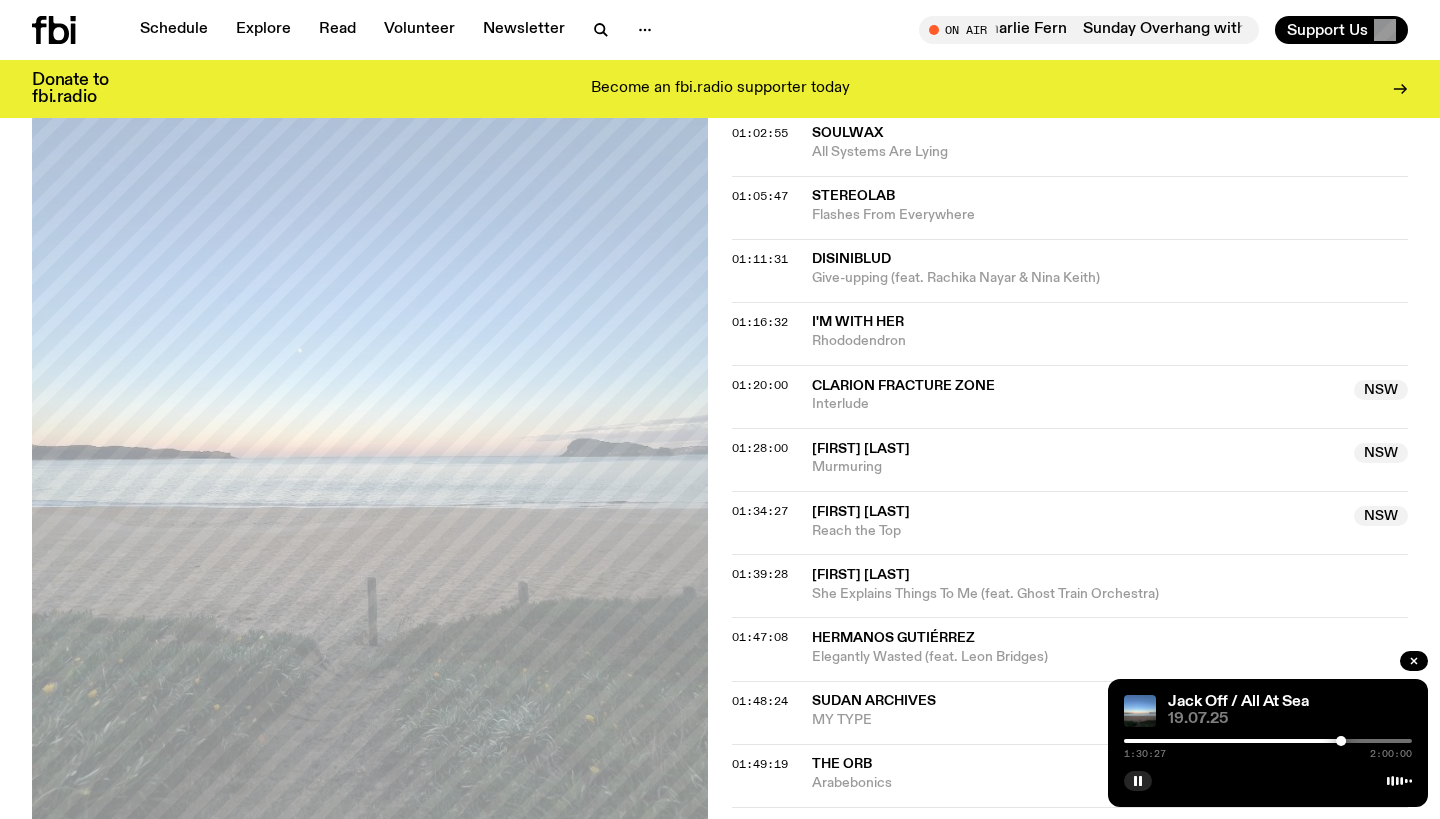 click at bounding box center [1268, 741] 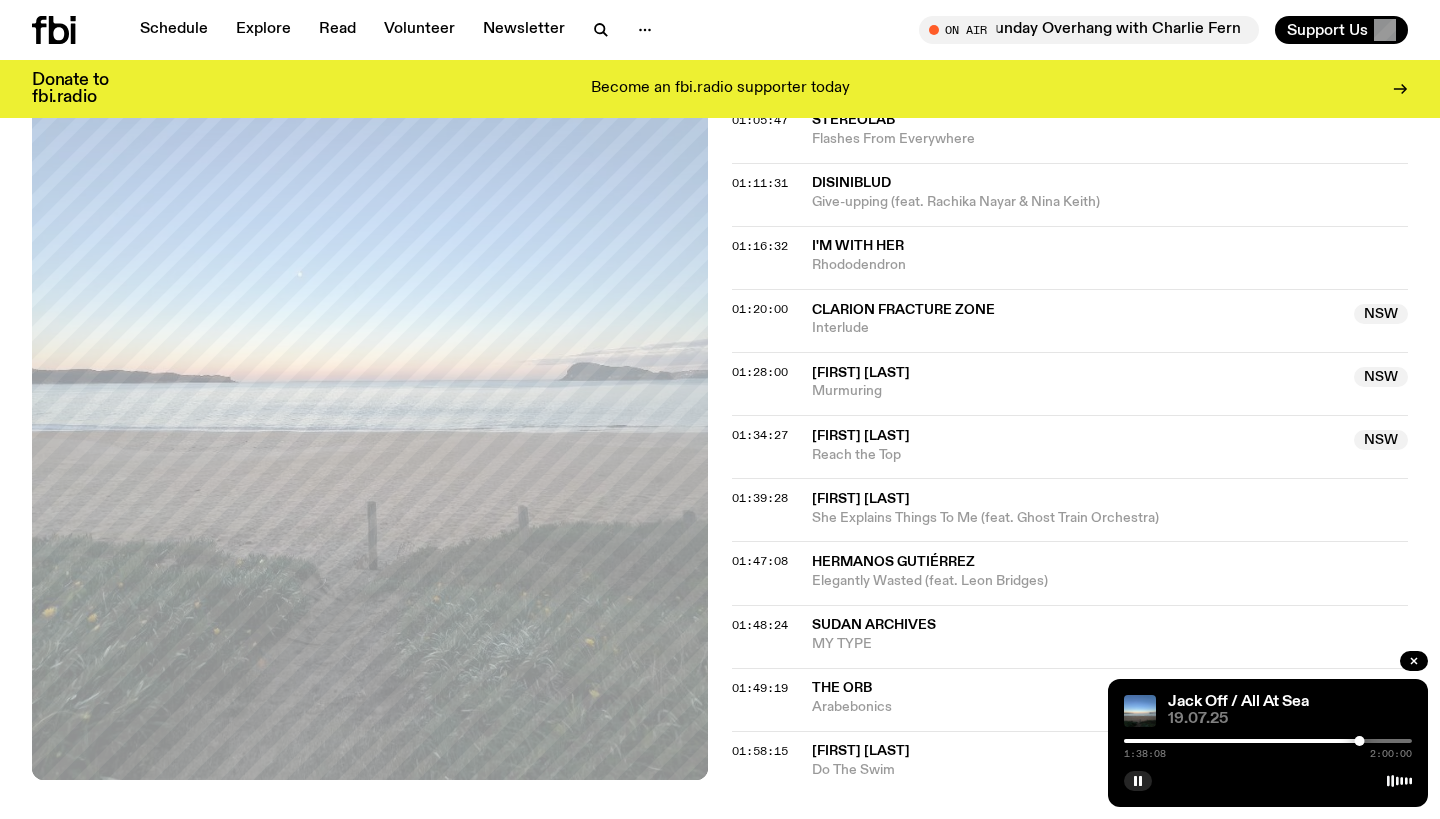 scroll, scrollTop: 1847, scrollLeft: 0, axis: vertical 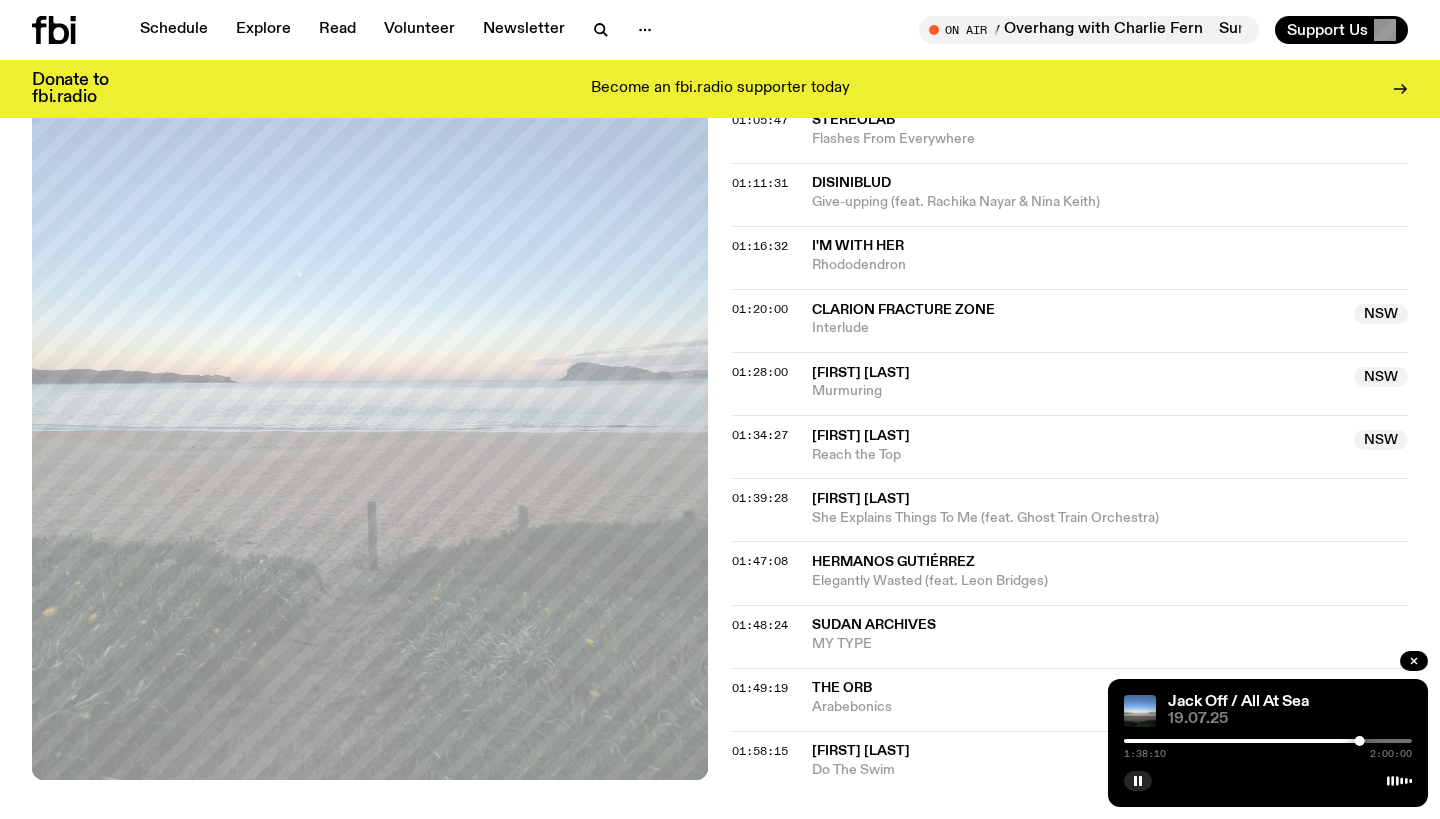 click at bounding box center (1268, 741) 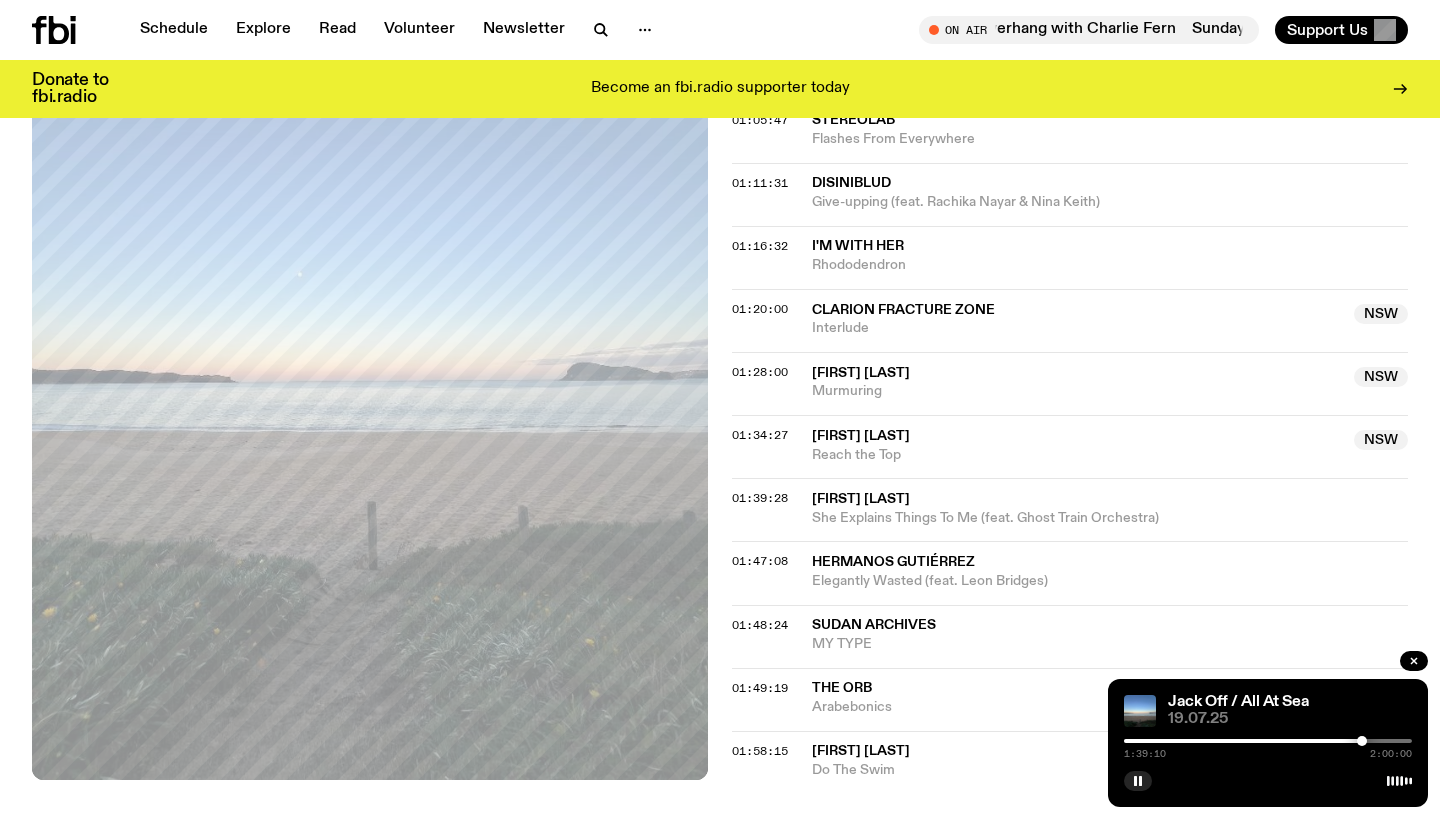 click at bounding box center [1362, 741] 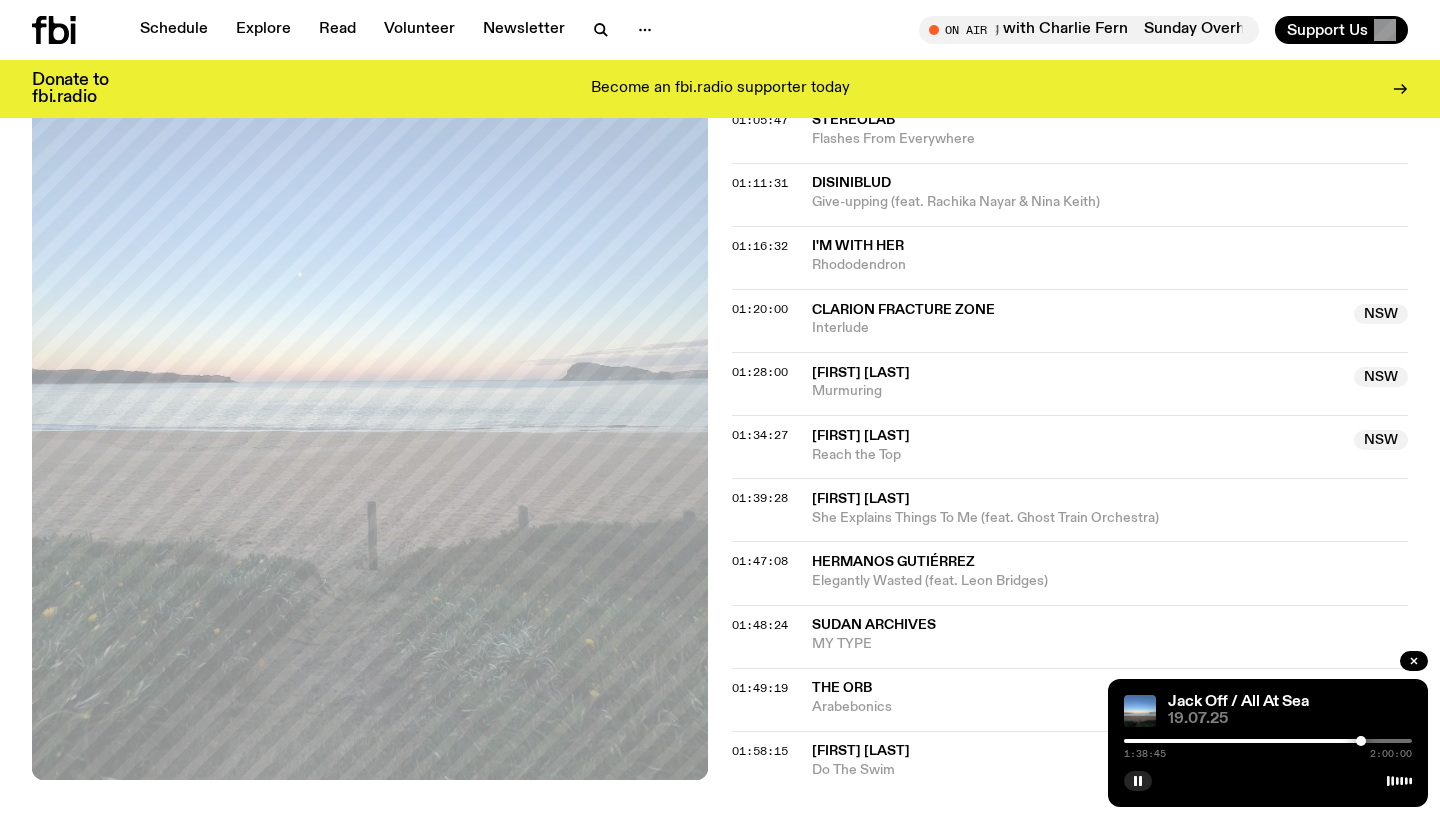 click at bounding box center (1361, 741) 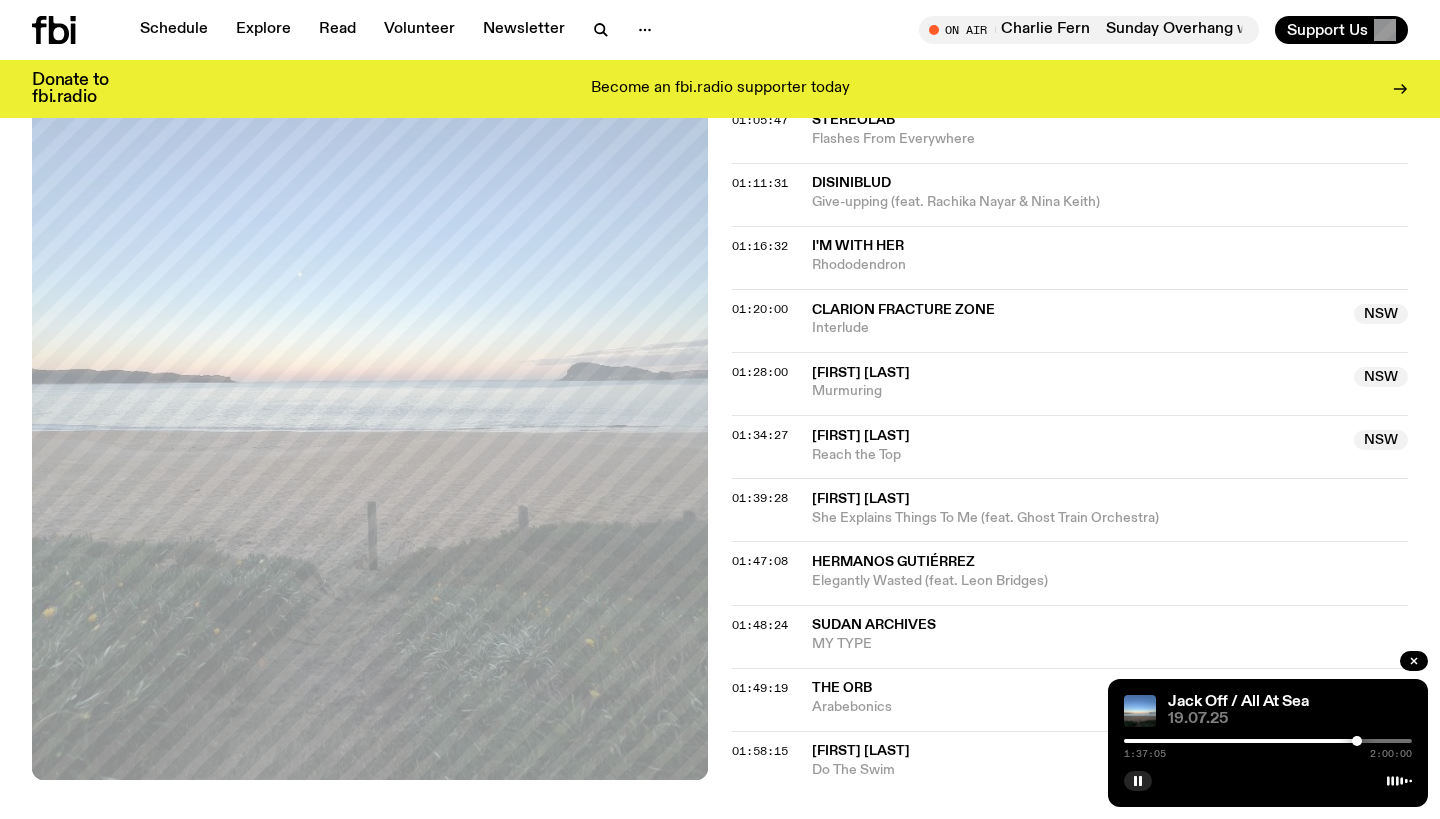 click at bounding box center [1357, 741] 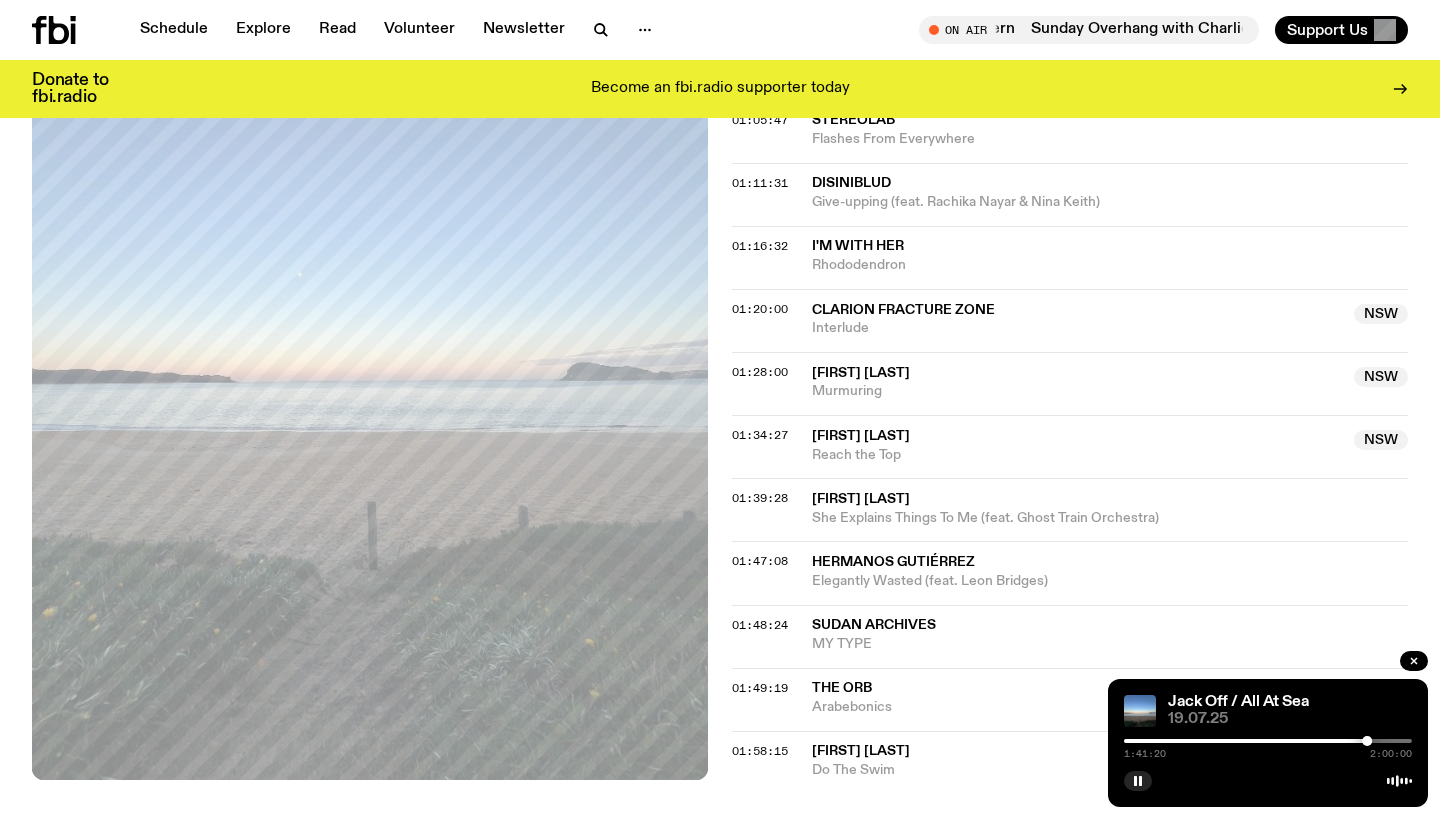 click at bounding box center [1367, 741] 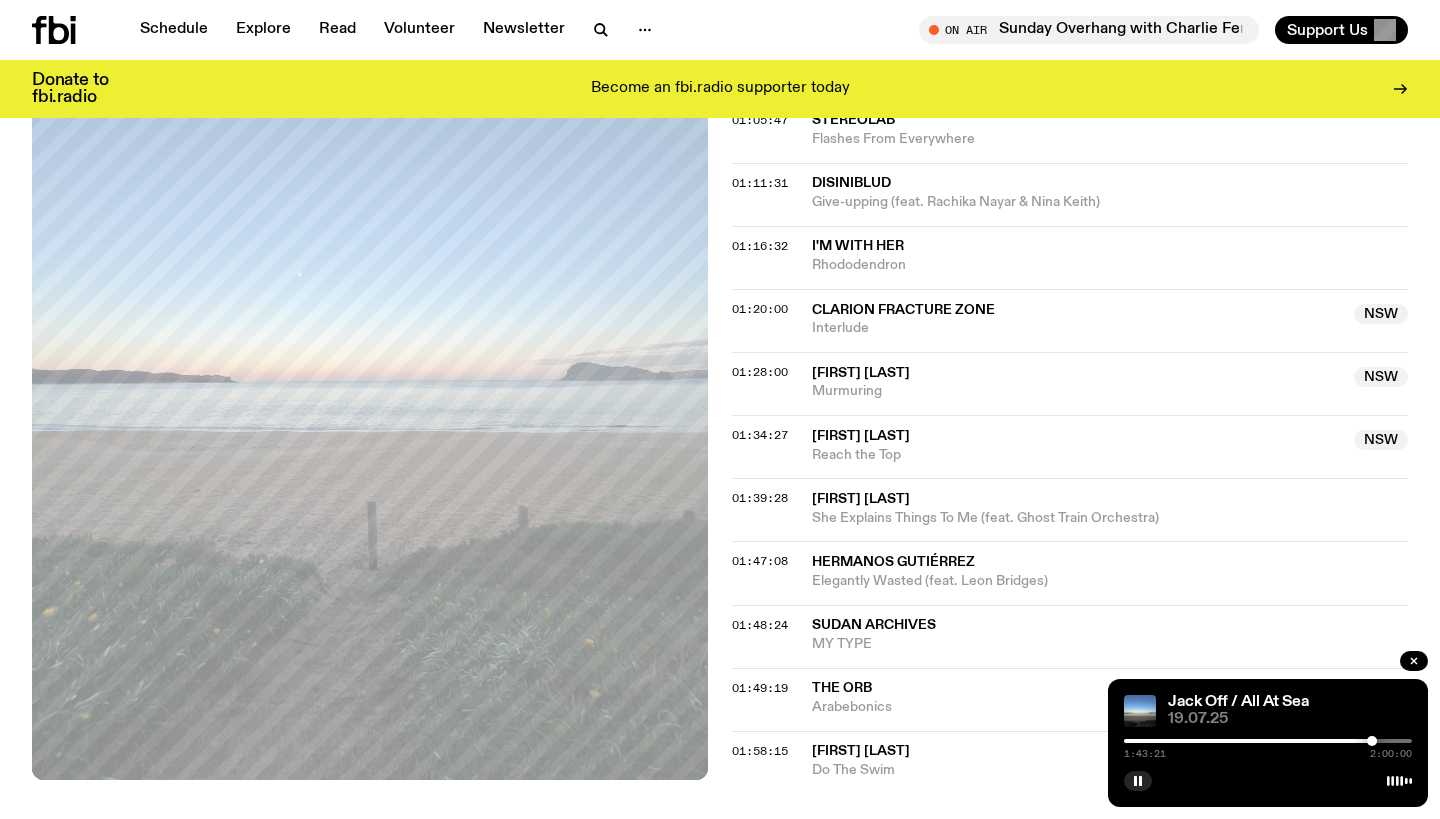 click at bounding box center (1372, 741) 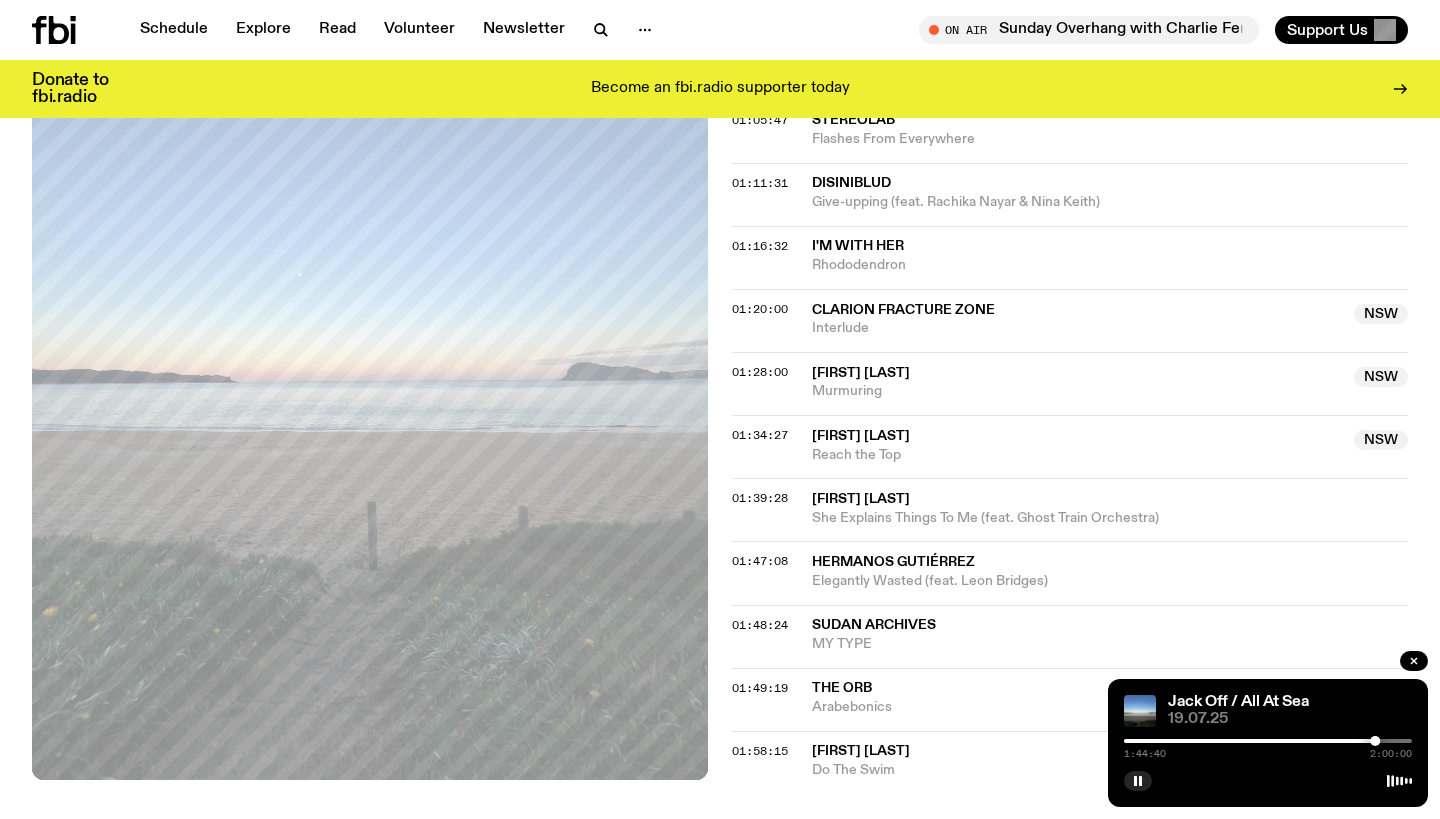 click at bounding box center (1268, 741) 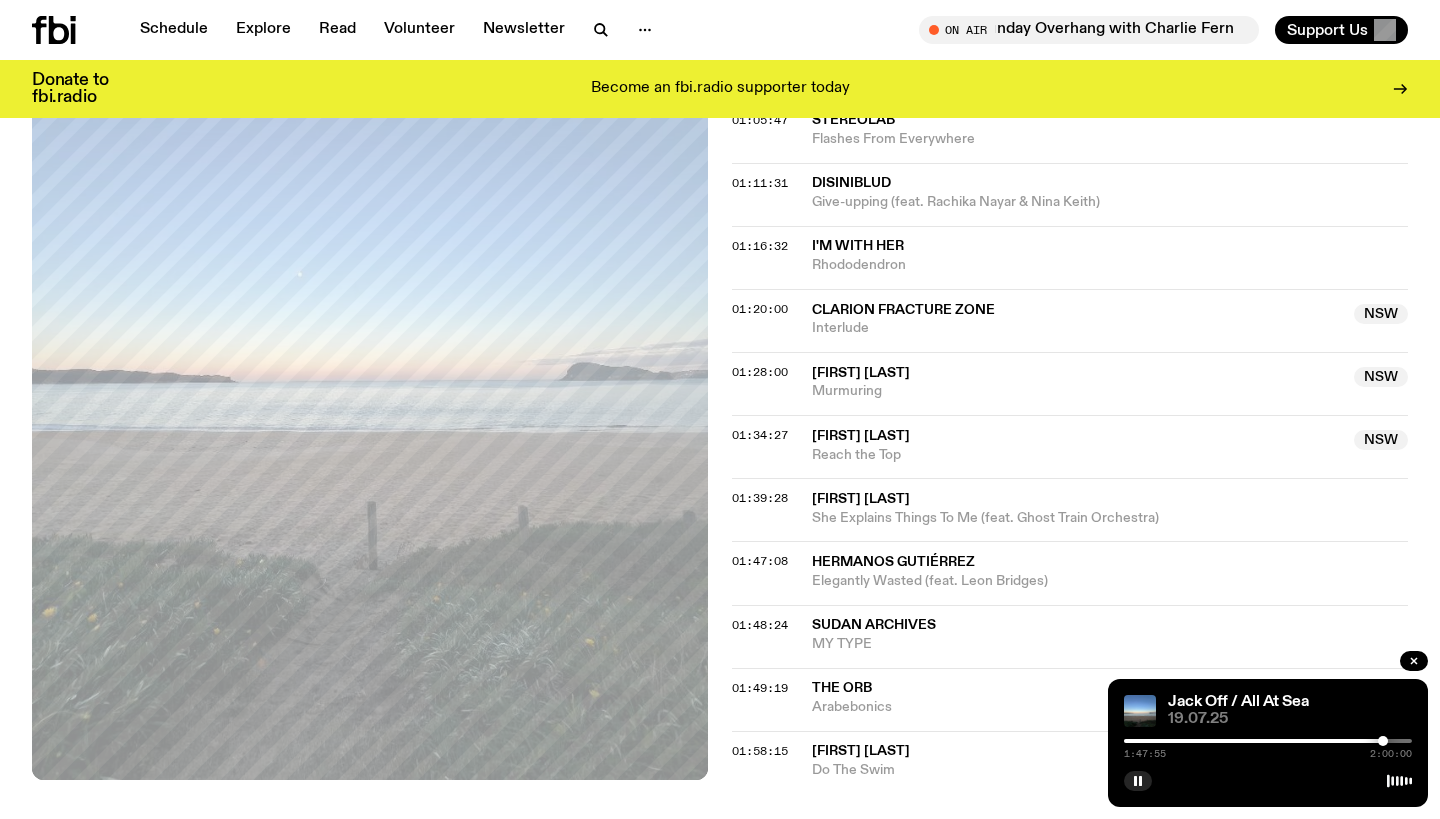click at bounding box center [1383, 741] 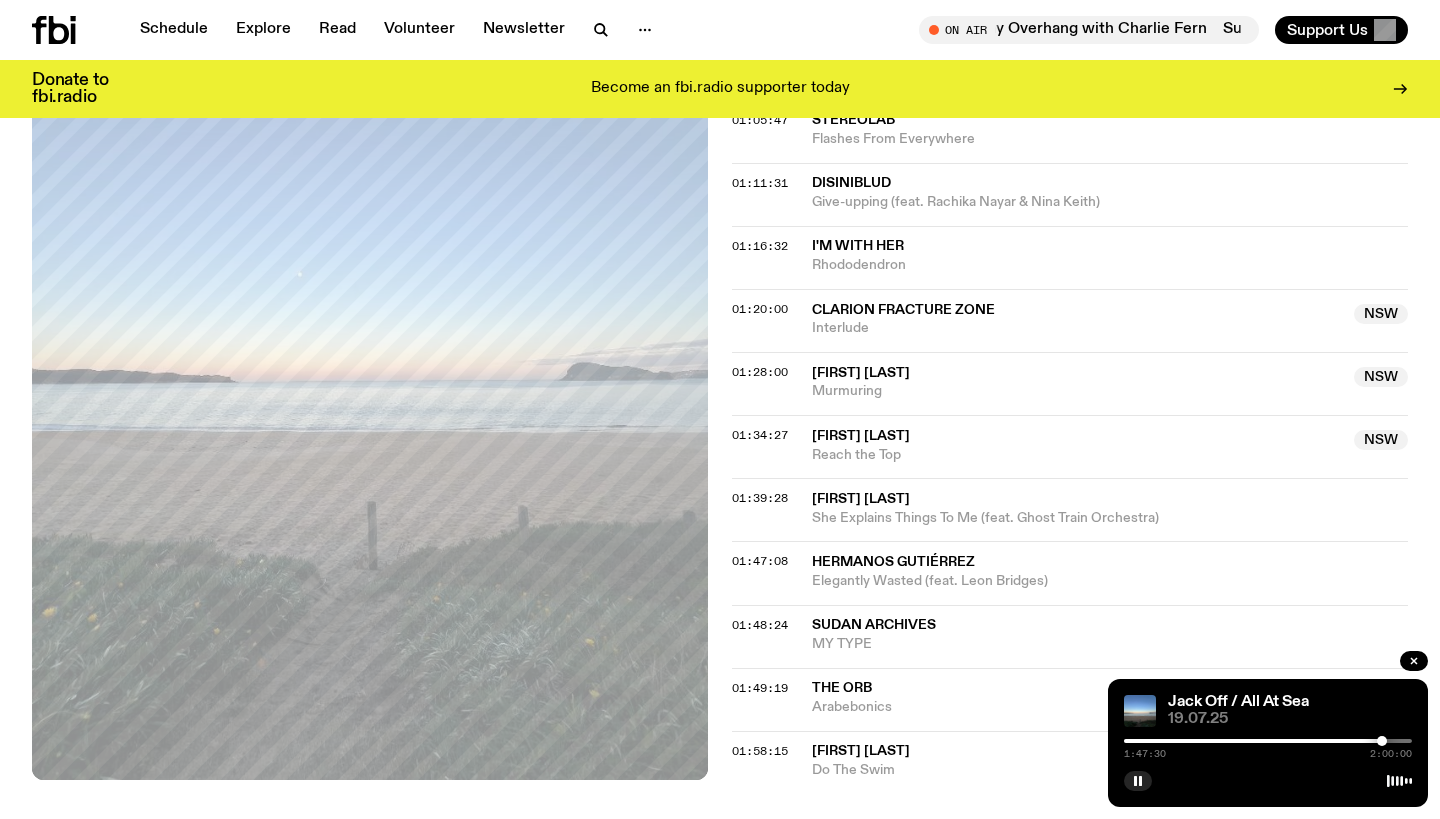 click at bounding box center [1382, 741] 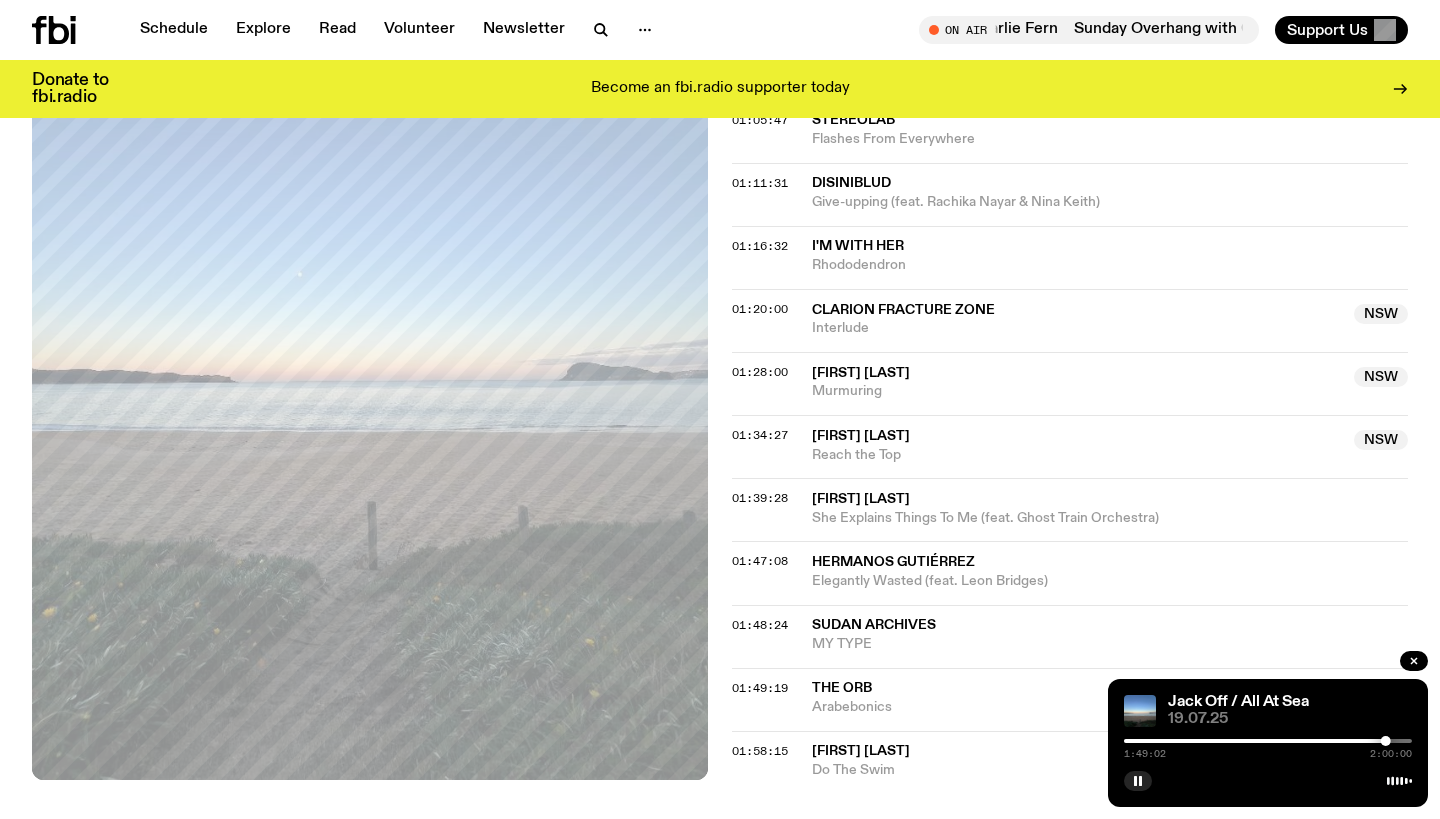 click at bounding box center [1268, 741] 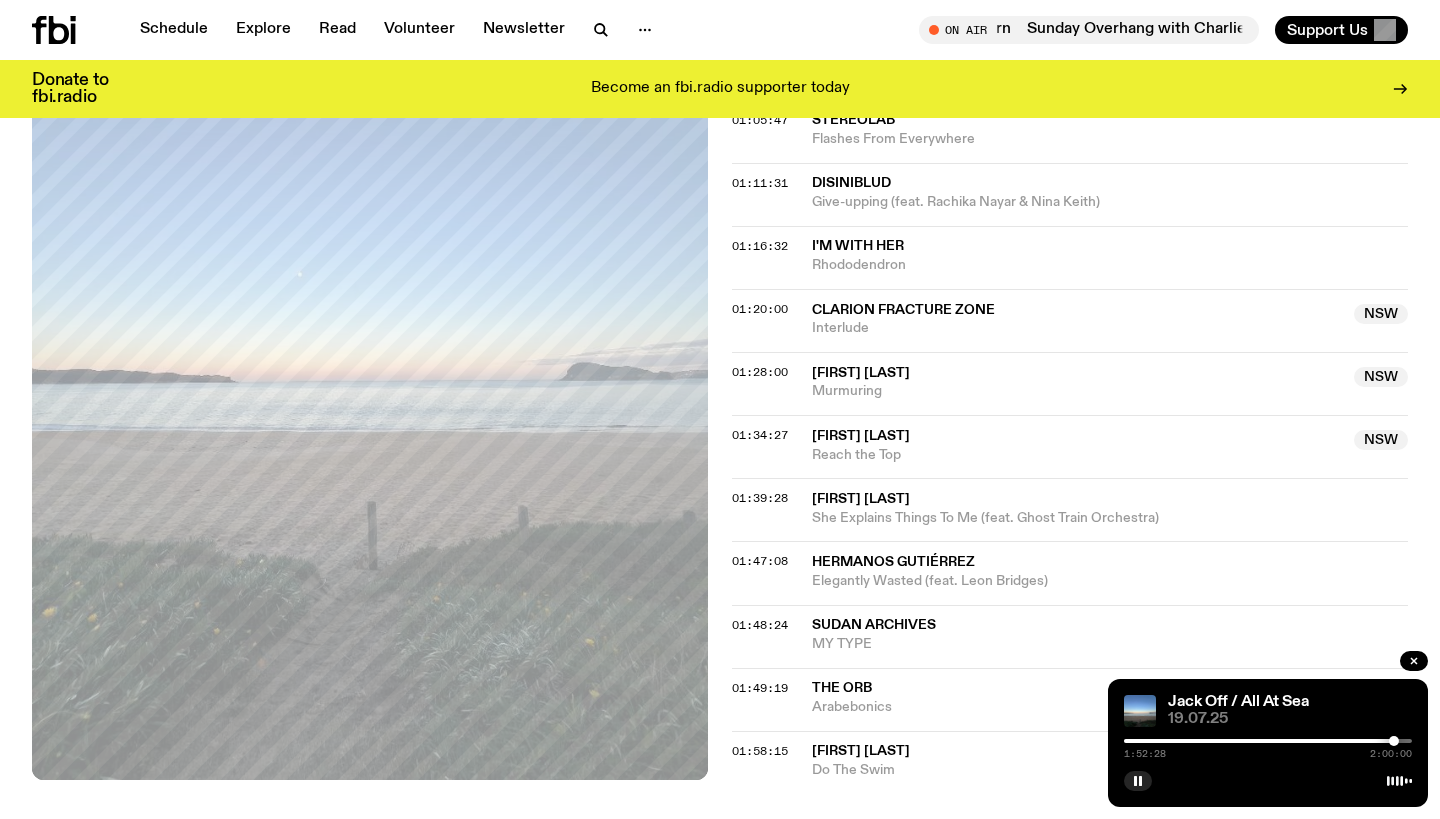 click at bounding box center [1268, 741] 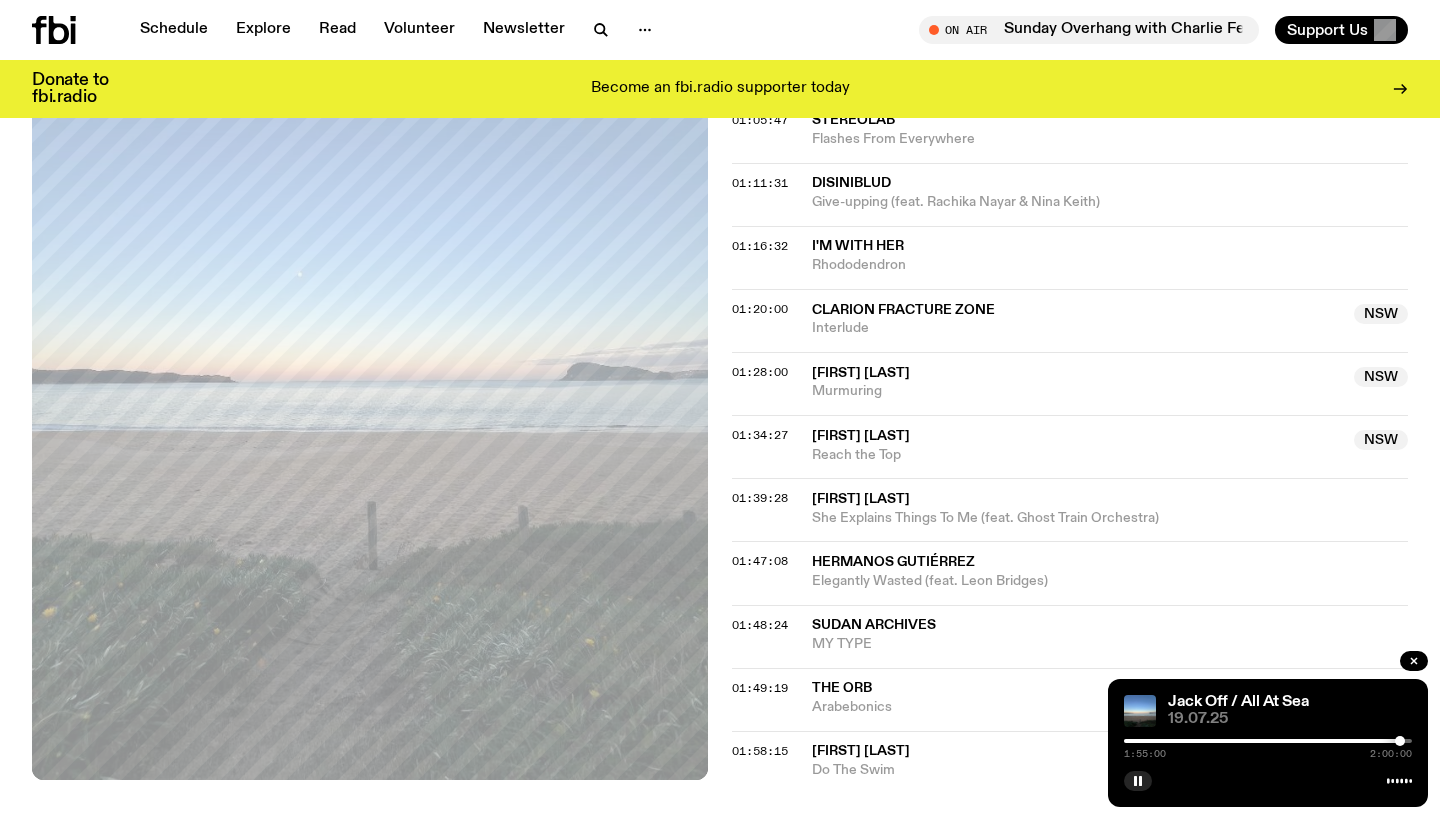 click at bounding box center (1400, 741) 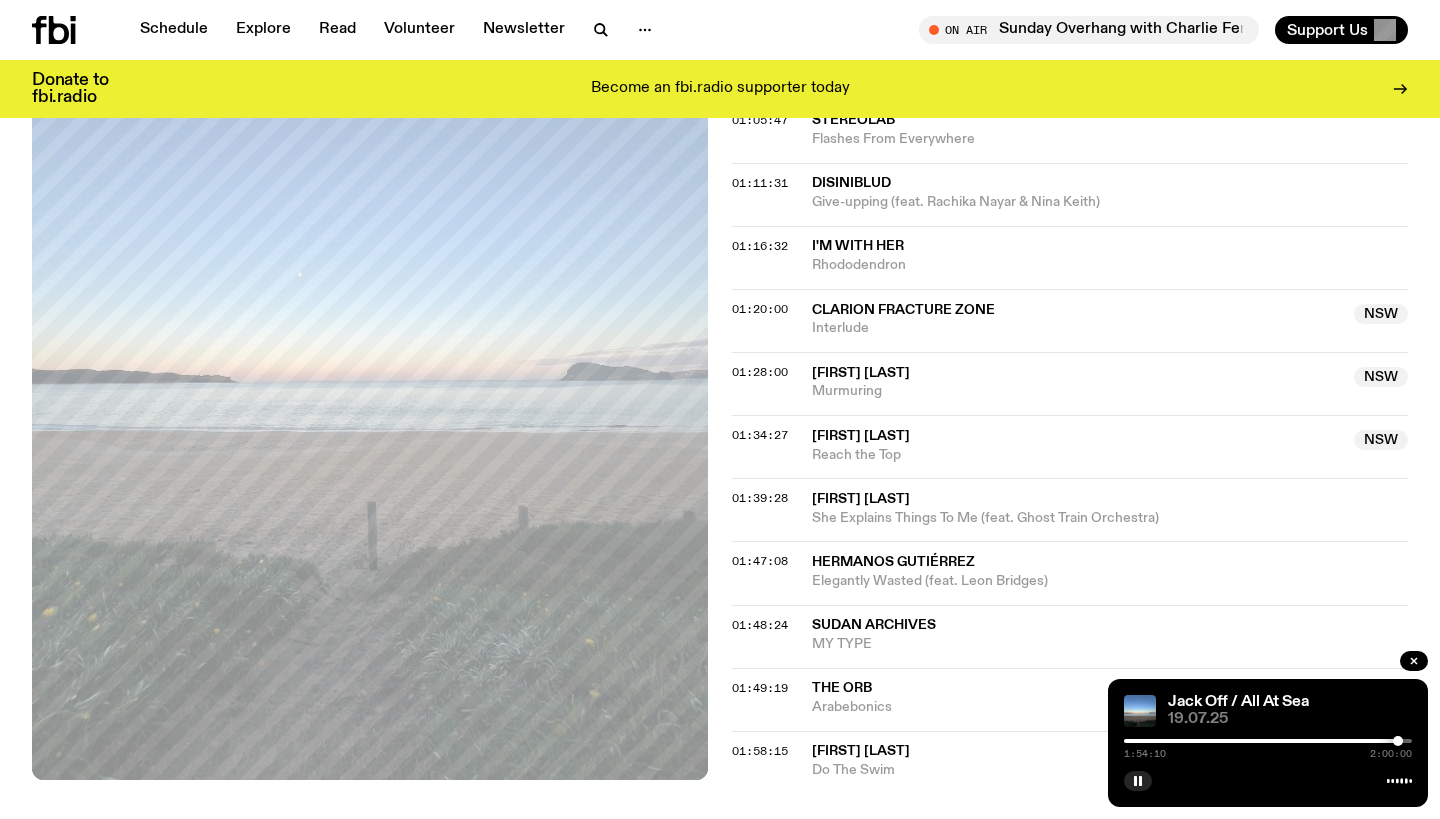 click at bounding box center [1398, 741] 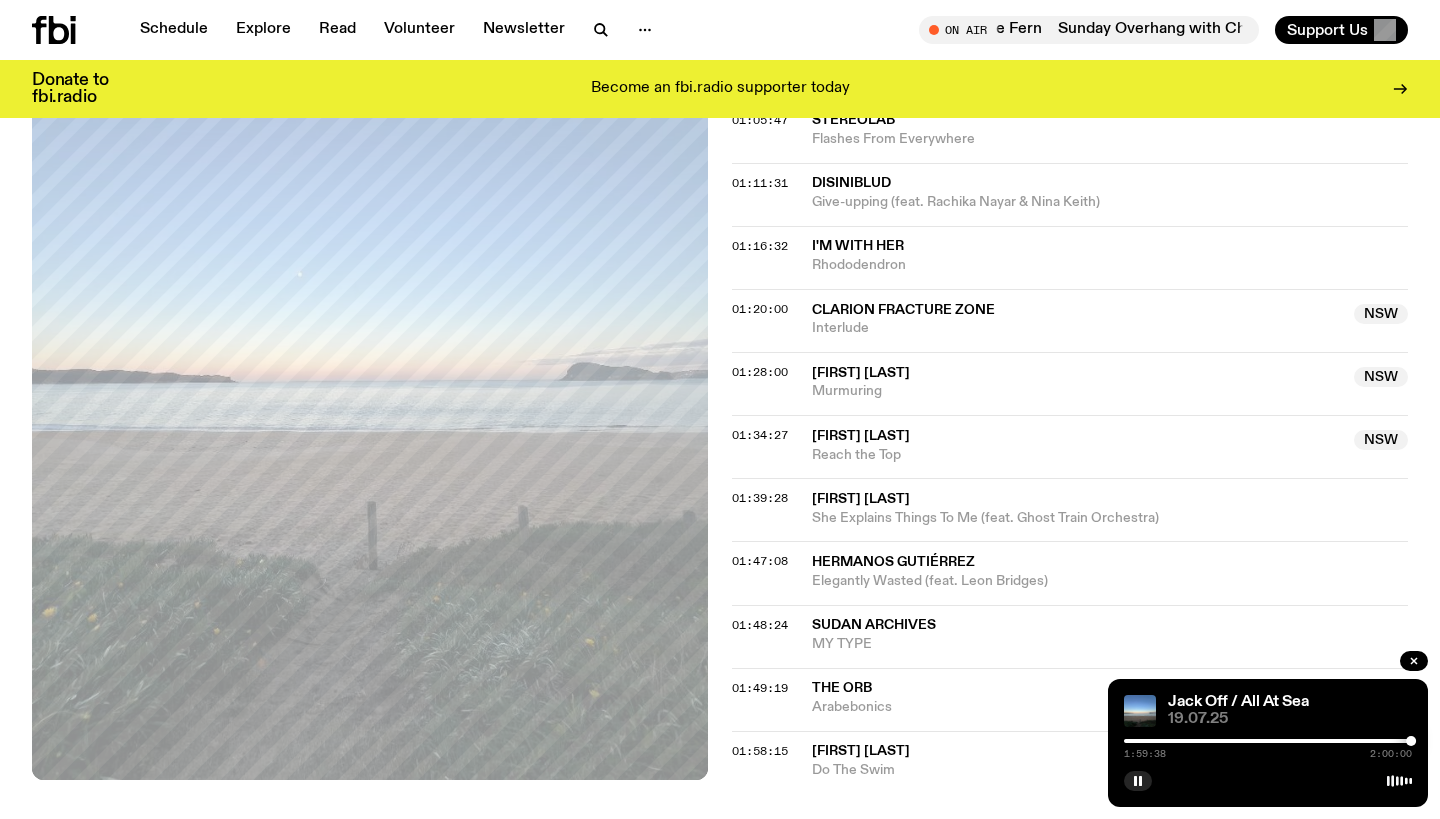 click on "The Orb" at bounding box center [1110, 688] 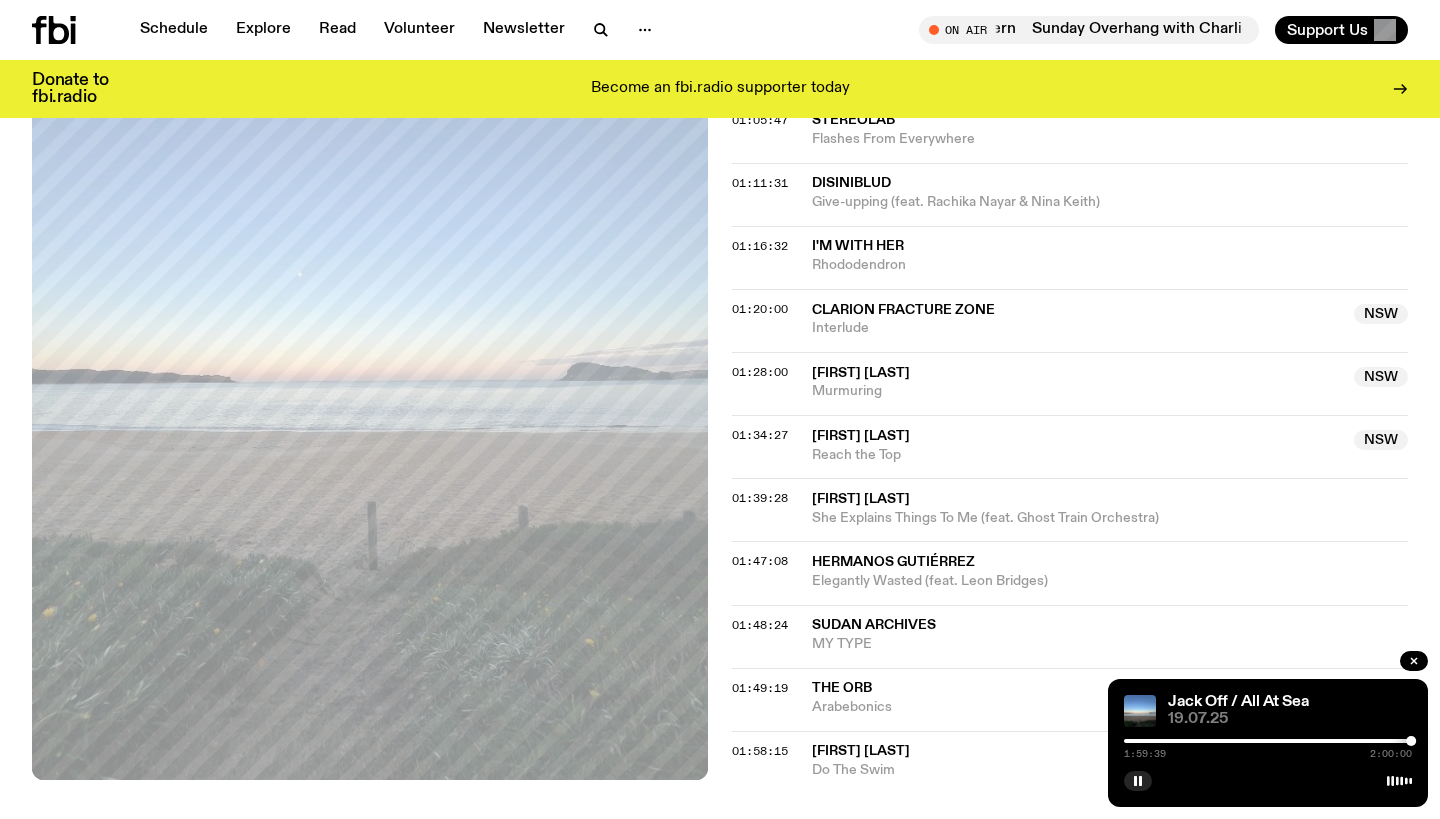 click on "Arabebonics" at bounding box center (1110, 707) 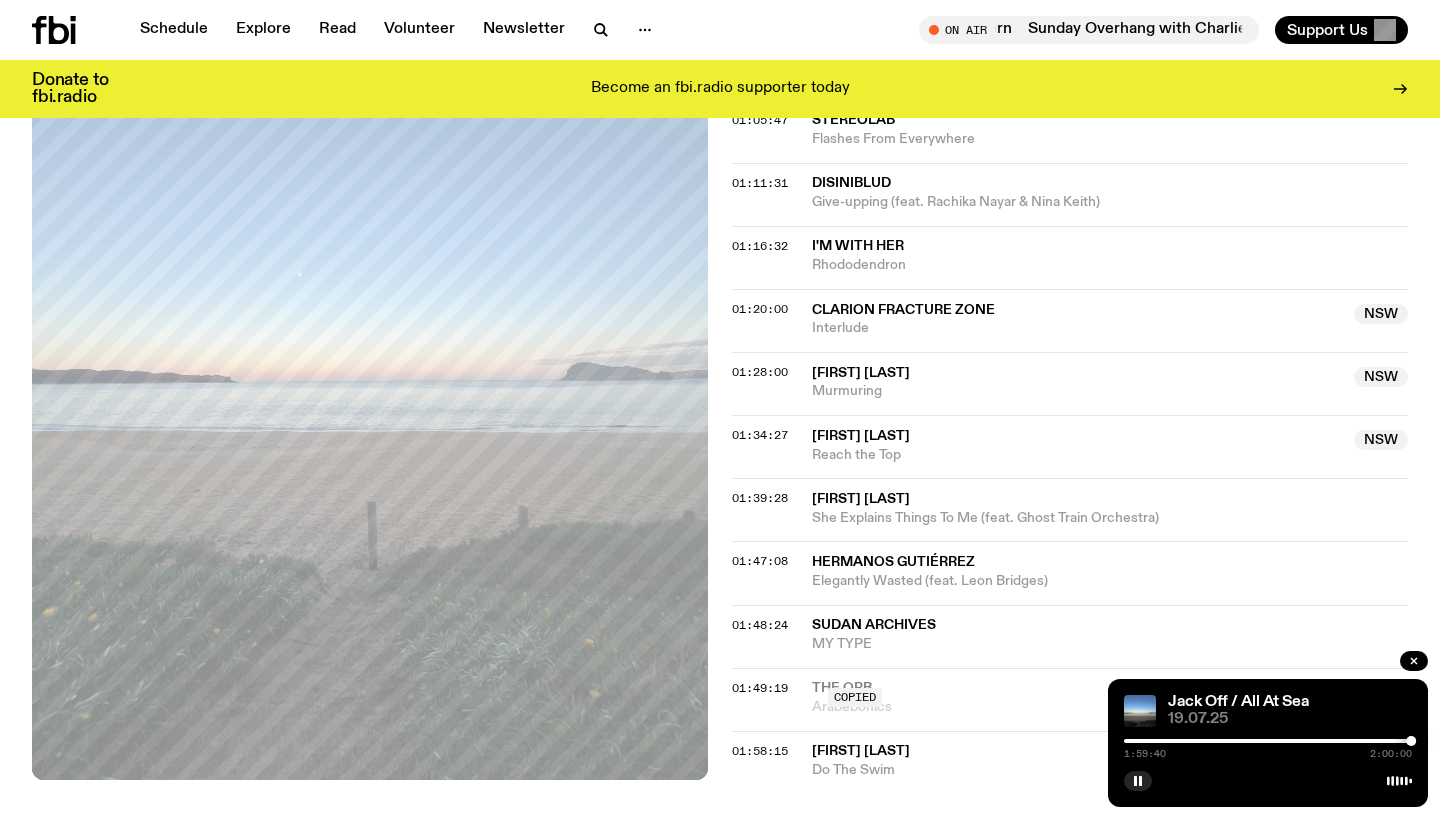 click on "Copied" at bounding box center (1110, 698) 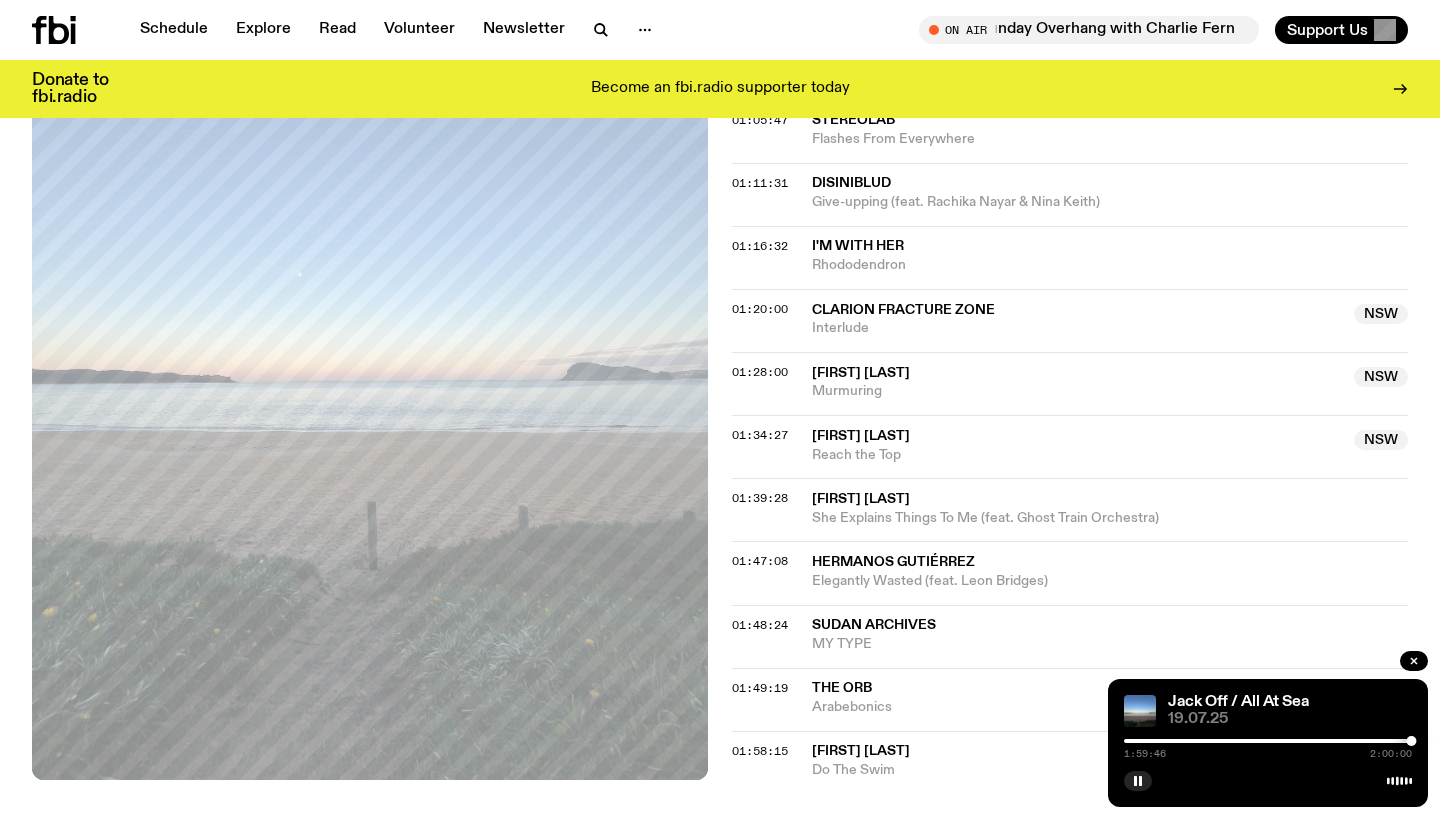 click at bounding box center [1267, 741] 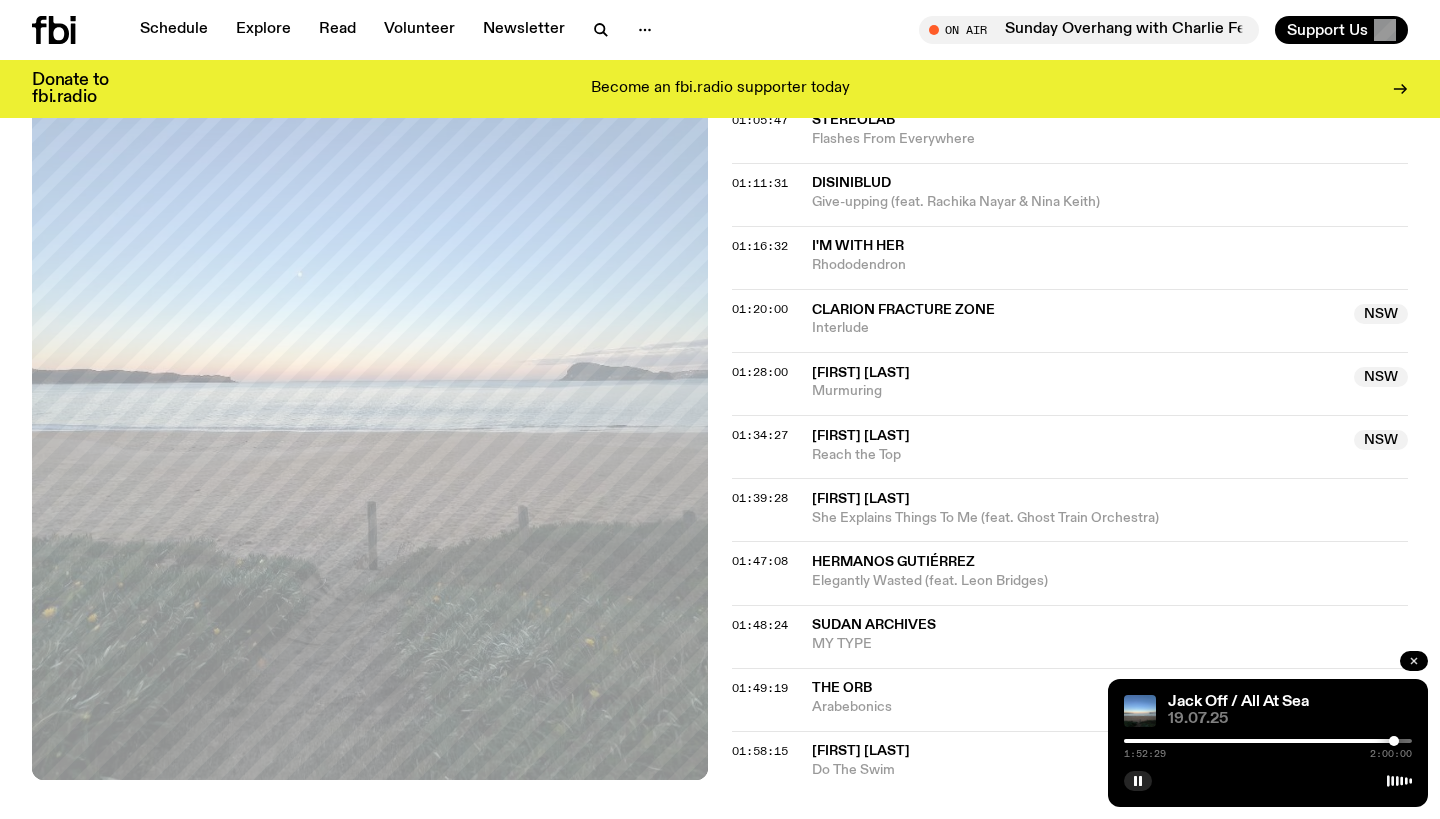 click 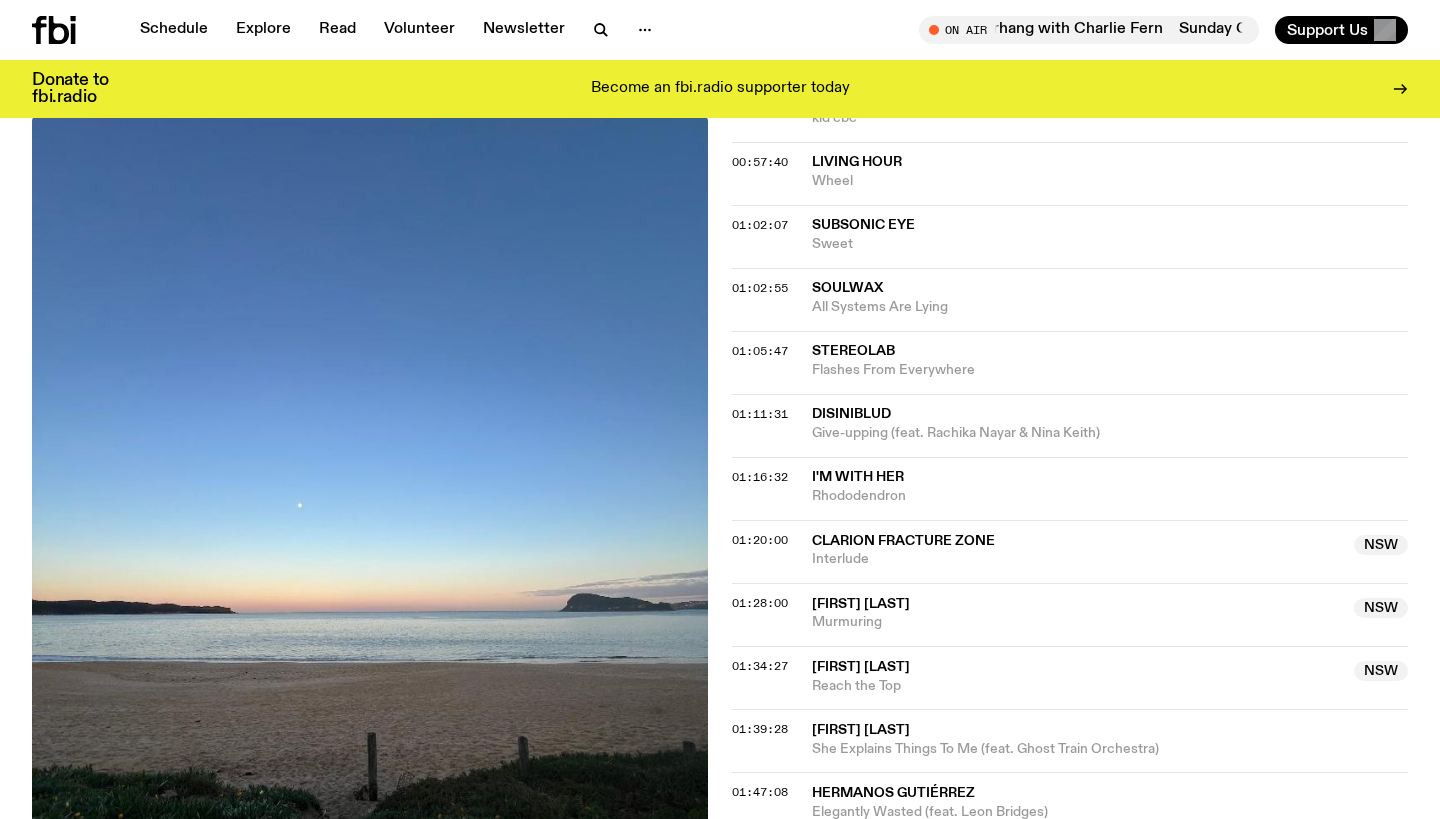 scroll, scrollTop: 1563, scrollLeft: 0, axis: vertical 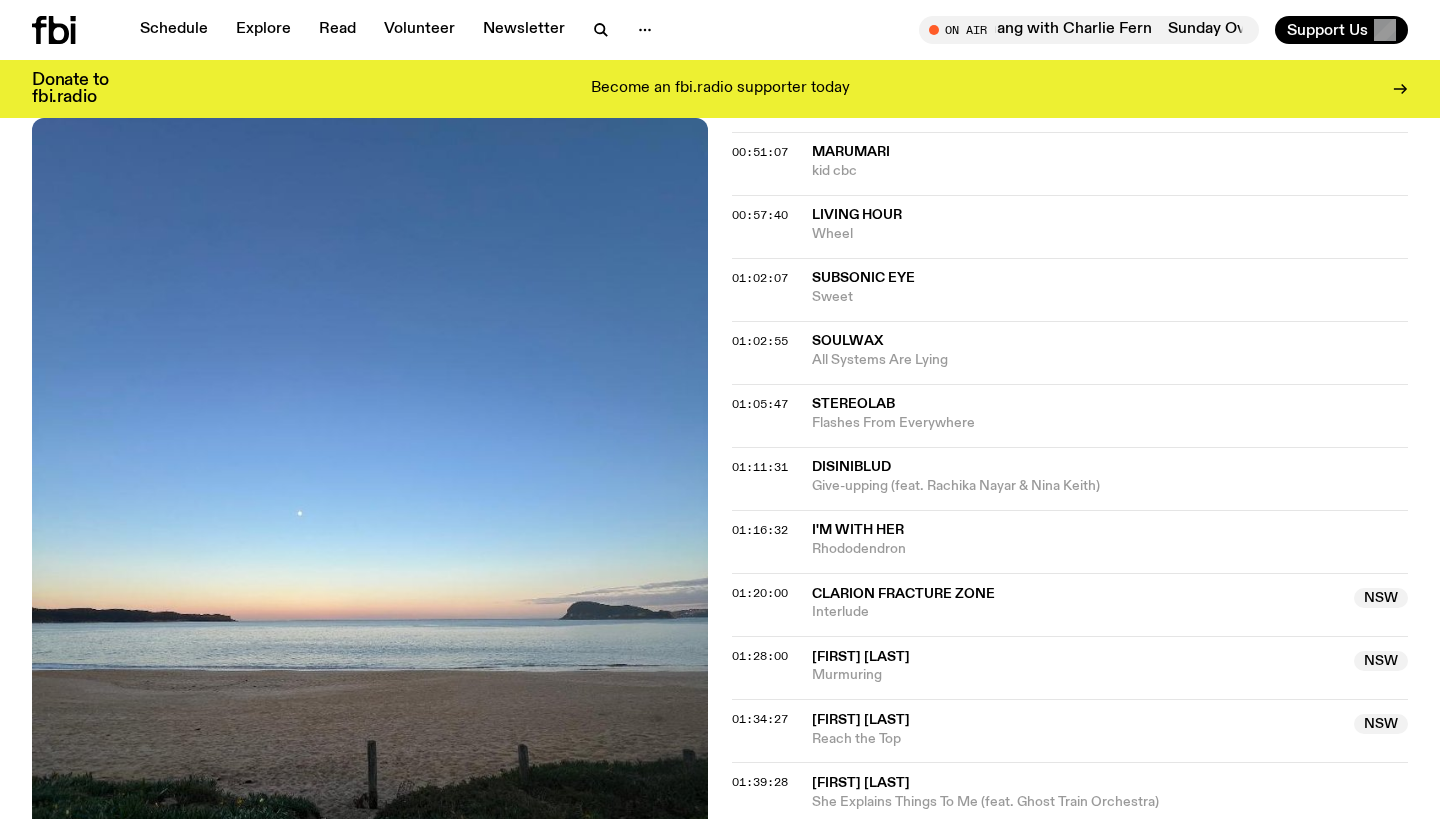 click at bounding box center (370, 568) 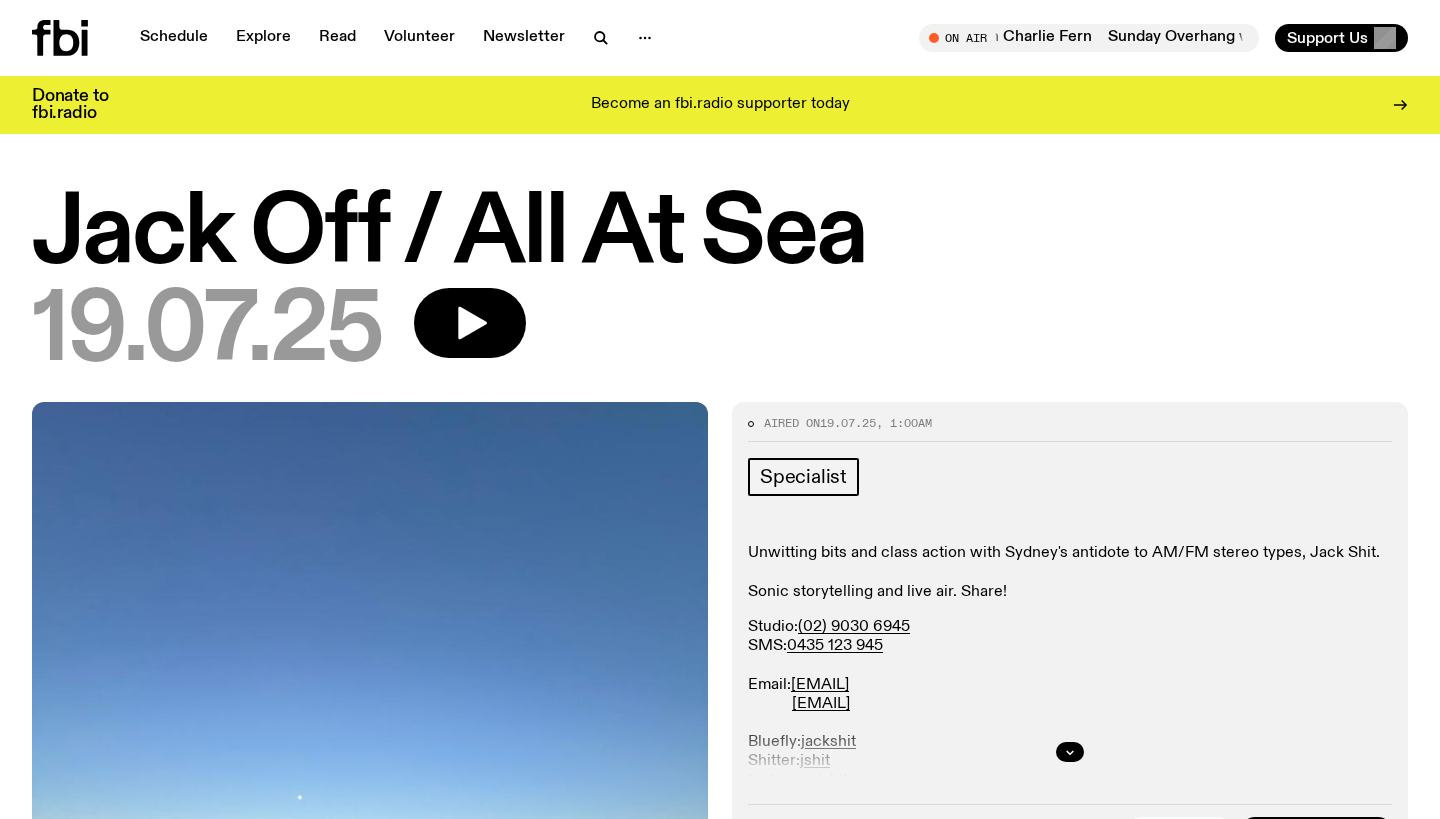 scroll, scrollTop: 0, scrollLeft: 0, axis: both 